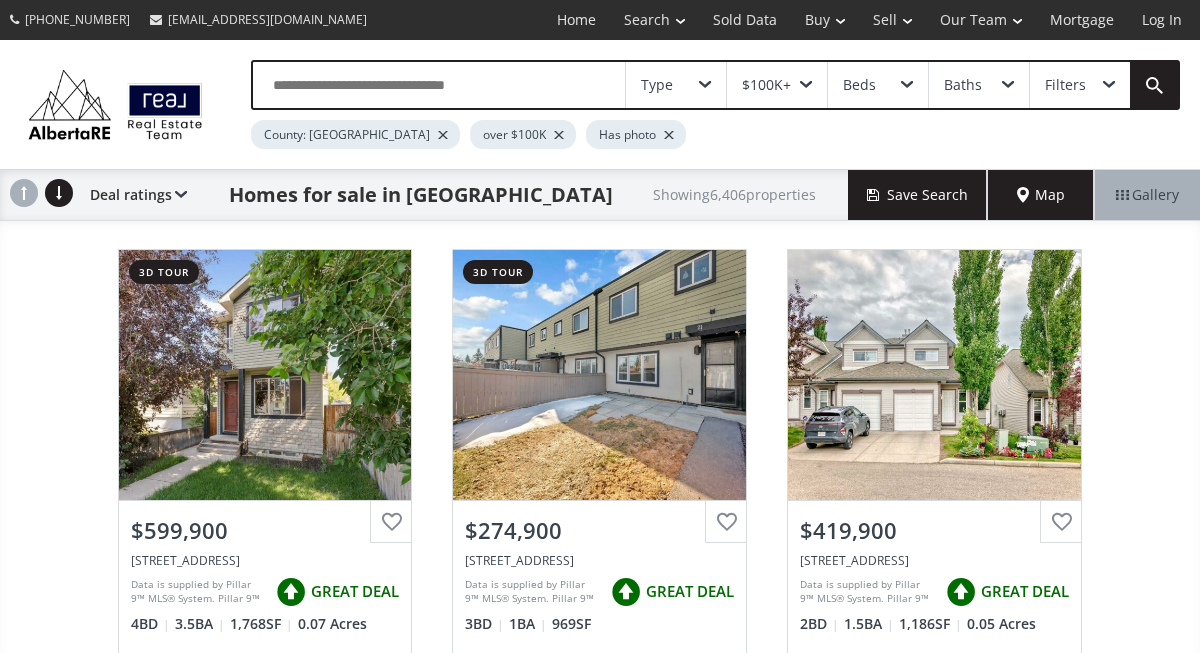 scroll, scrollTop: 0, scrollLeft: 0, axis: both 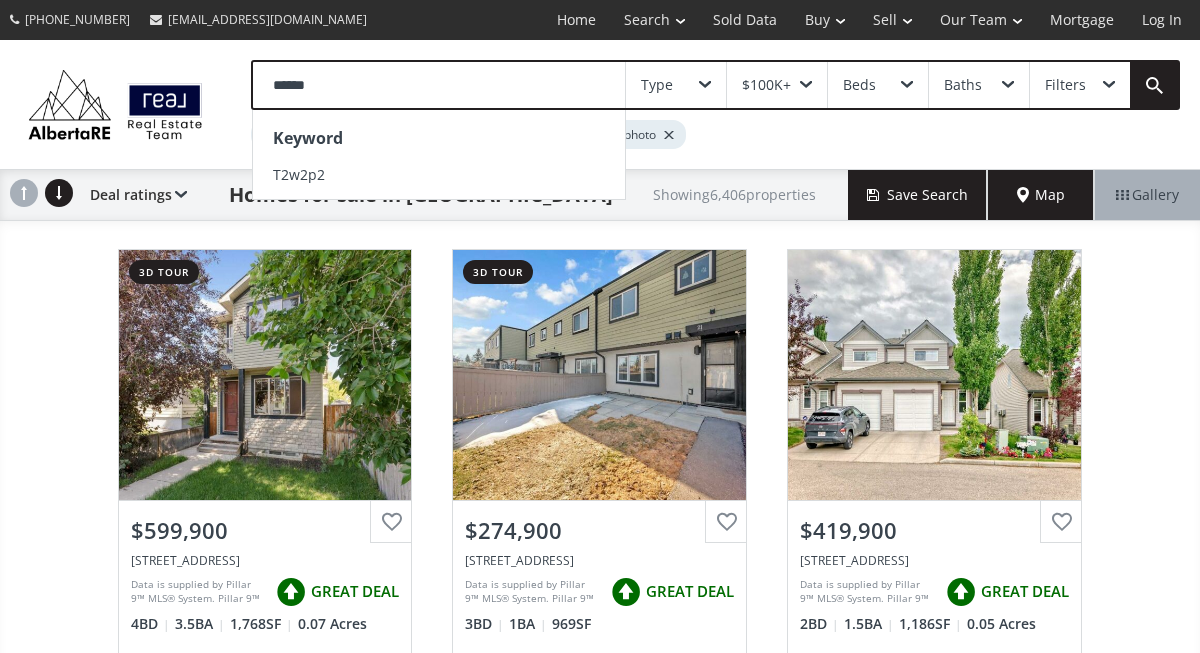 type on "******" 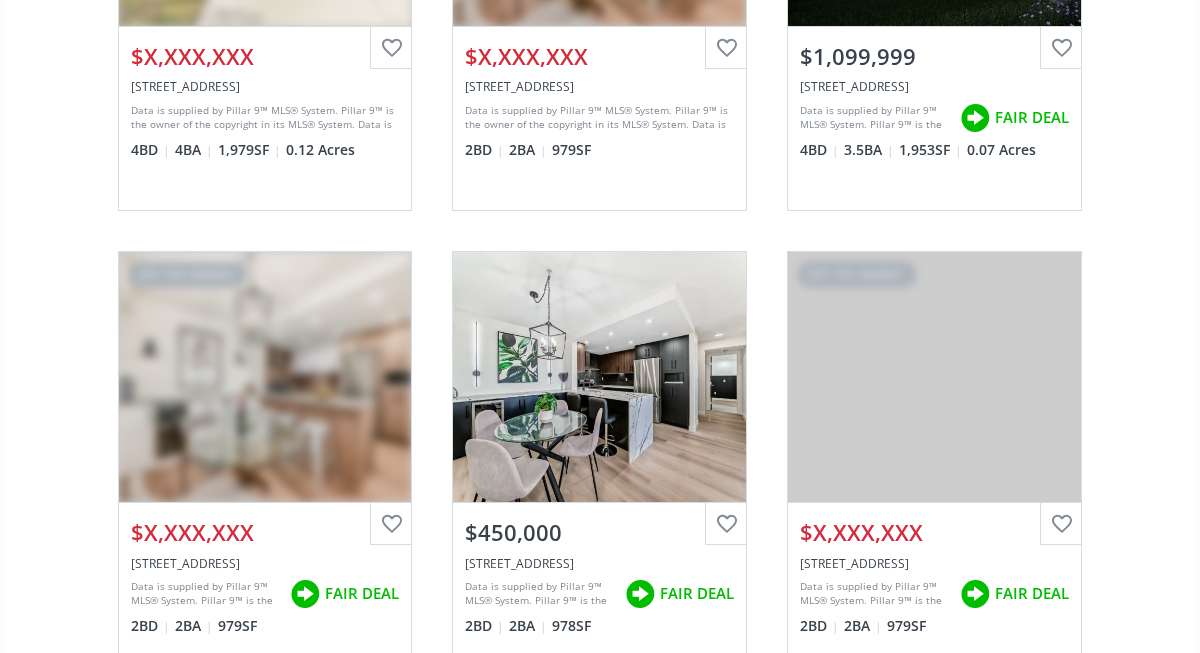 scroll, scrollTop: 0, scrollLeft: 0, axis: both 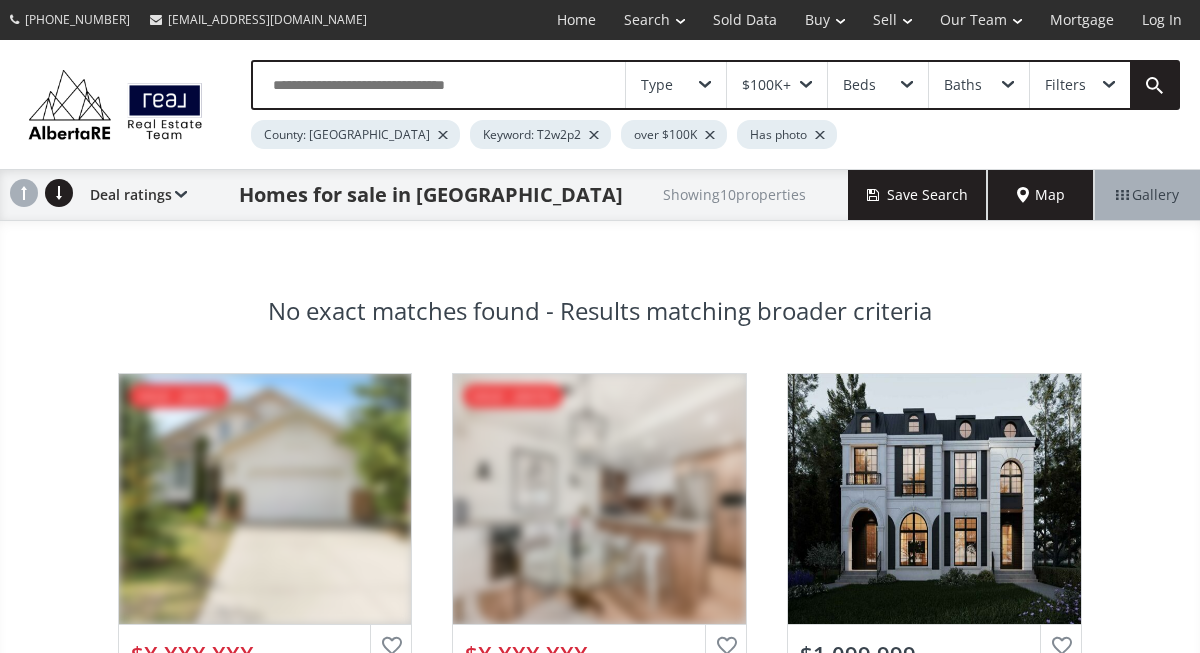 click at bounding box center (439, 85) 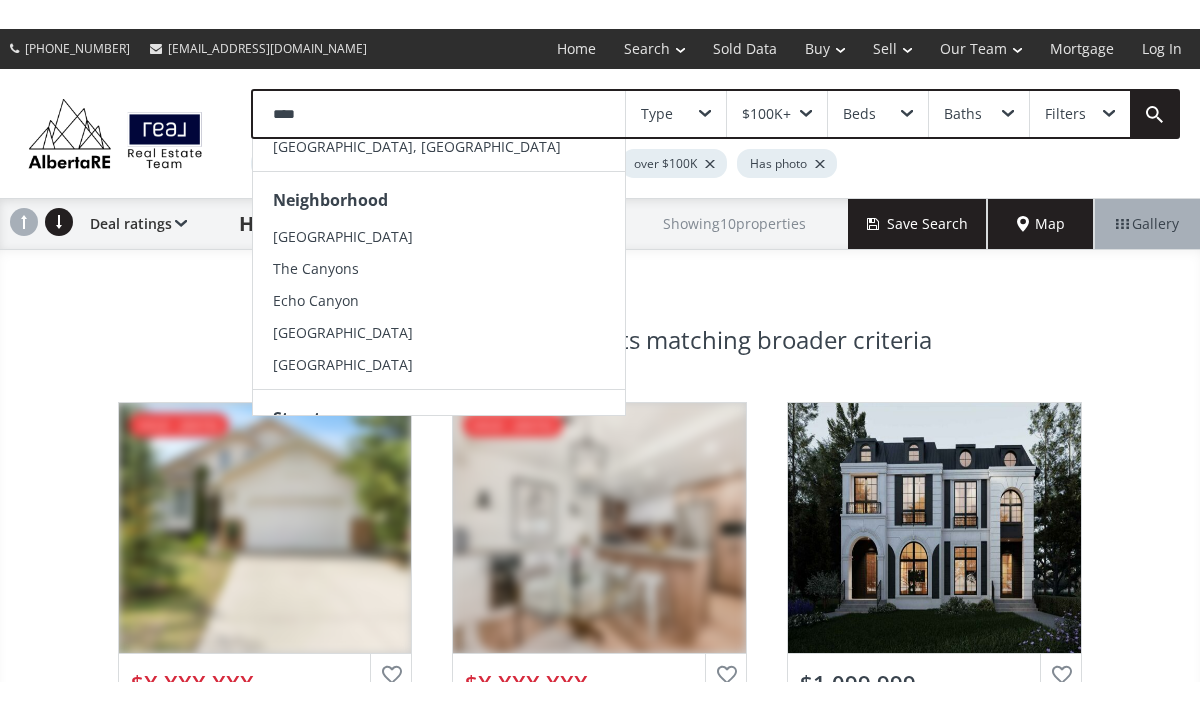 scroll, scrollTop: 0, scrollLeft: 0, axis: both 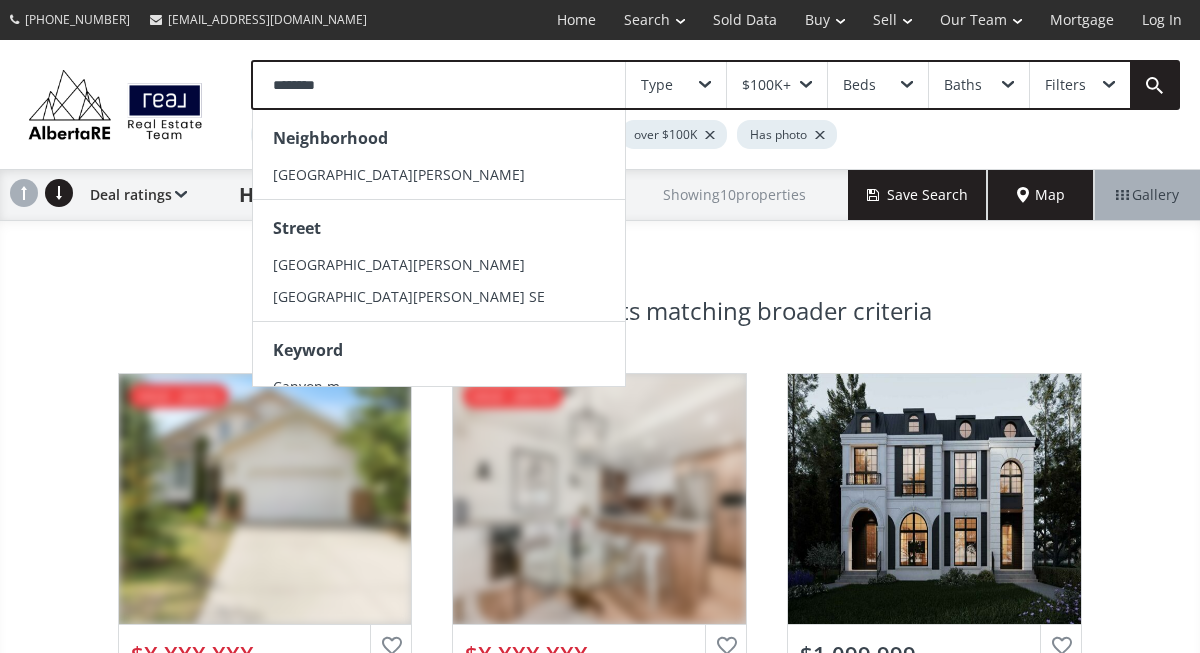 type on "********" 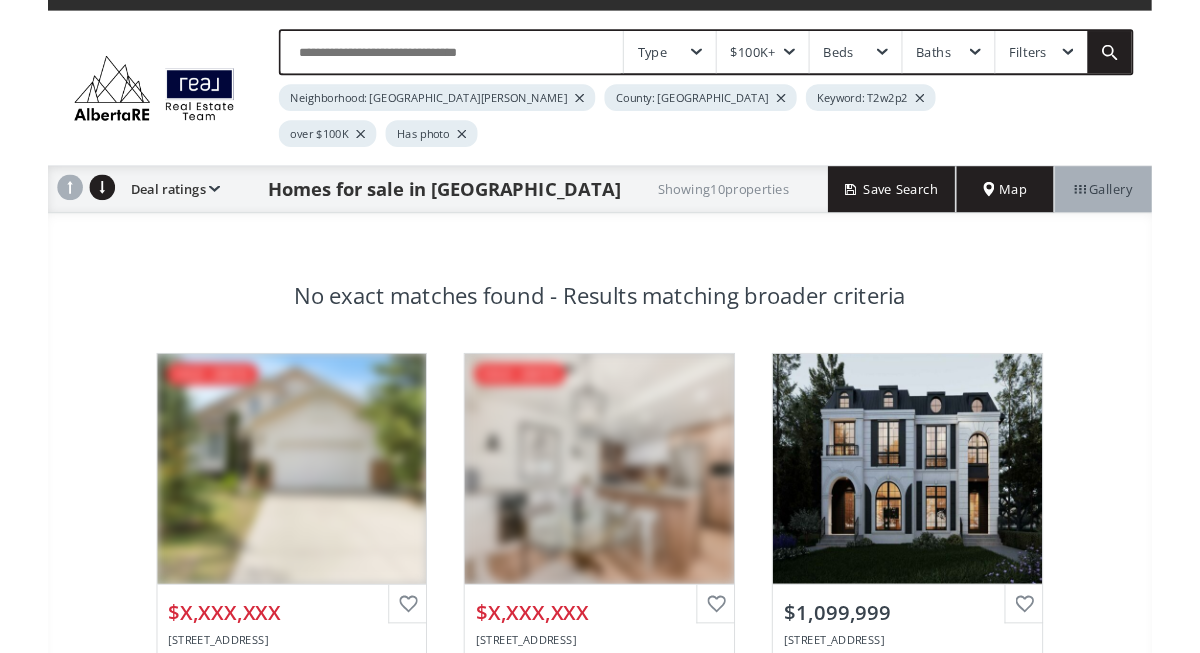 scroll, scrollTop: 0, scrollLeft: 0, axis: both 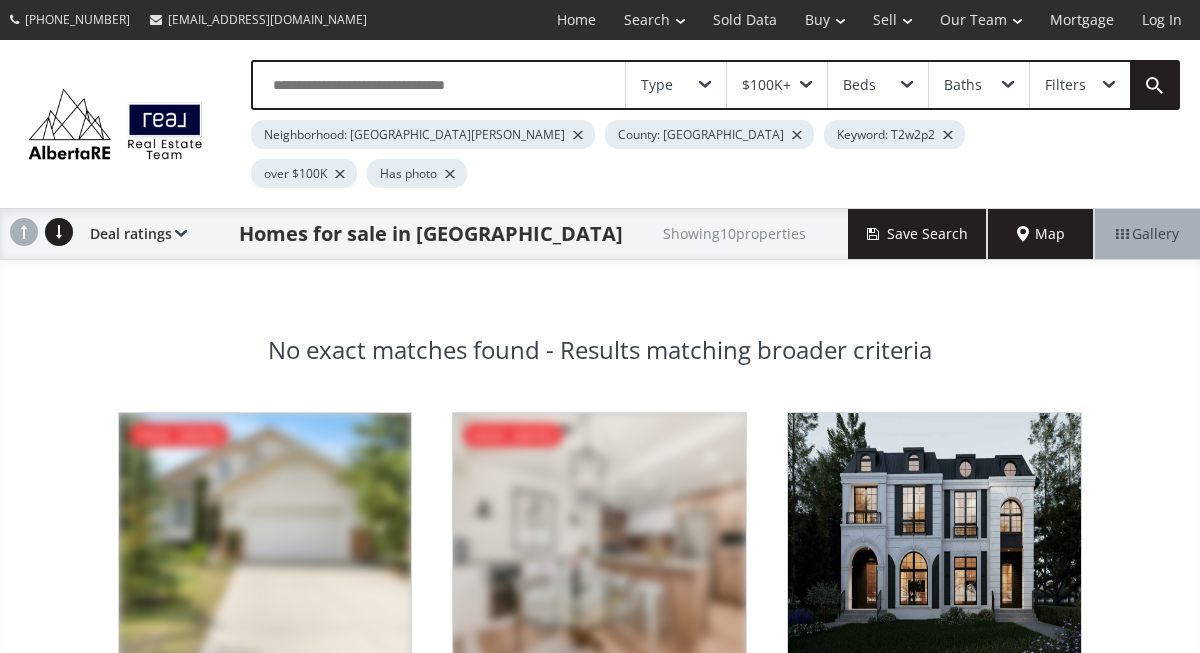 click on "Map" at bounding box center (1041, 234) 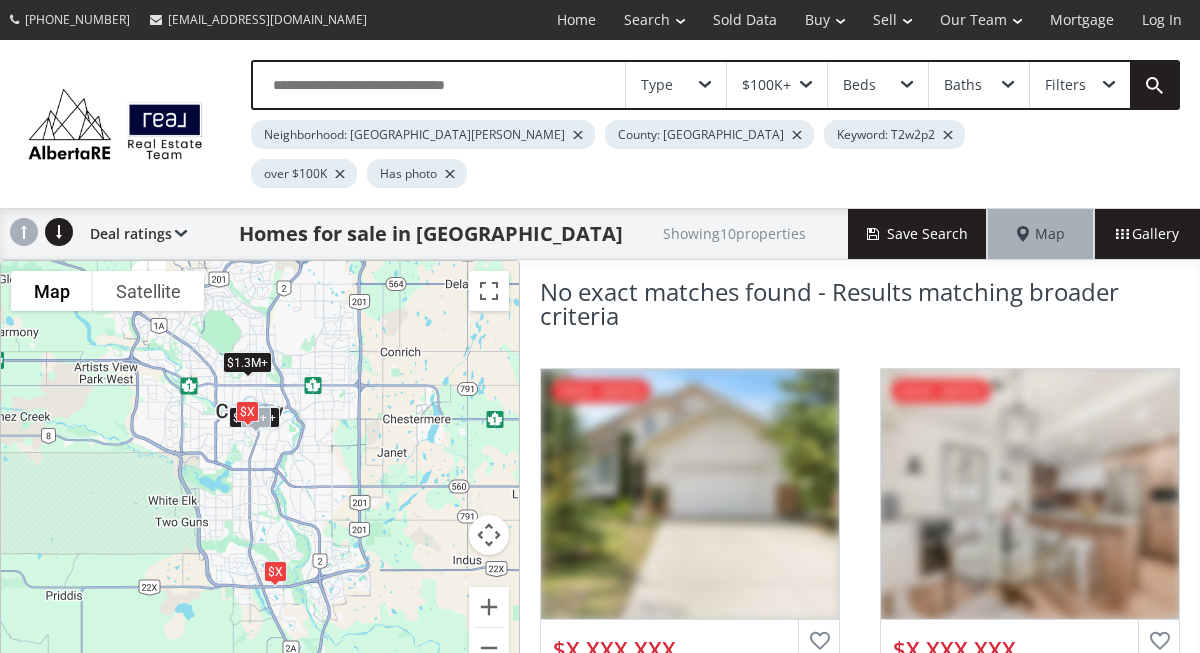 click at bounding box center [907, 85] 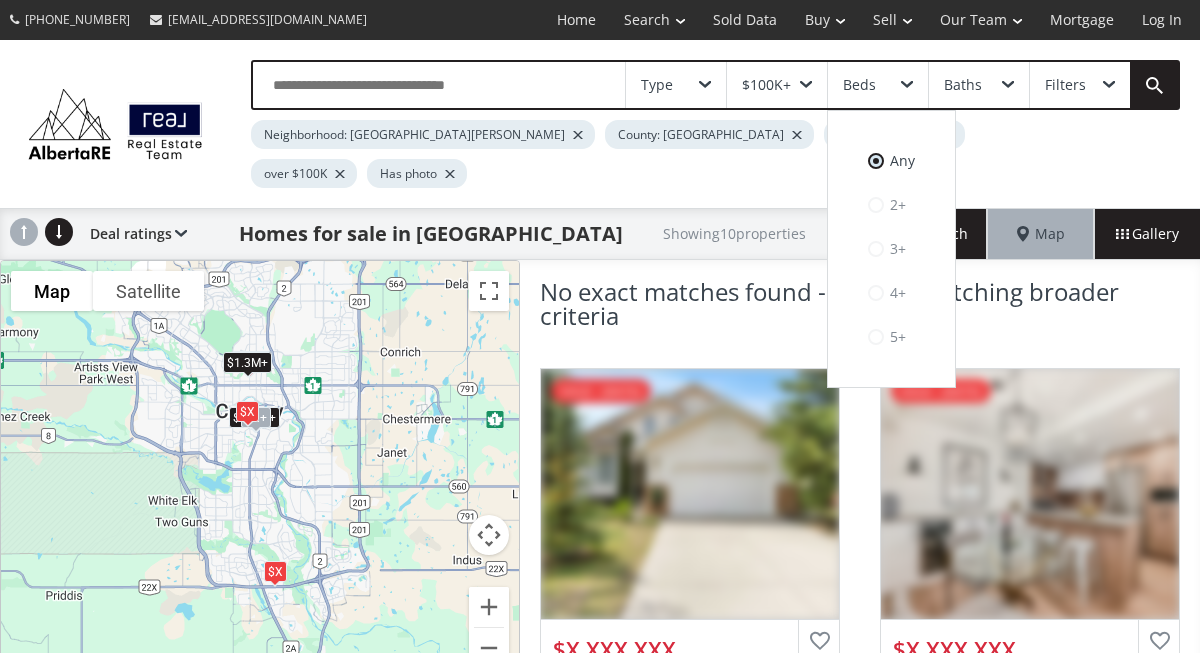 click on "4+" at bounding box center (891, 293) 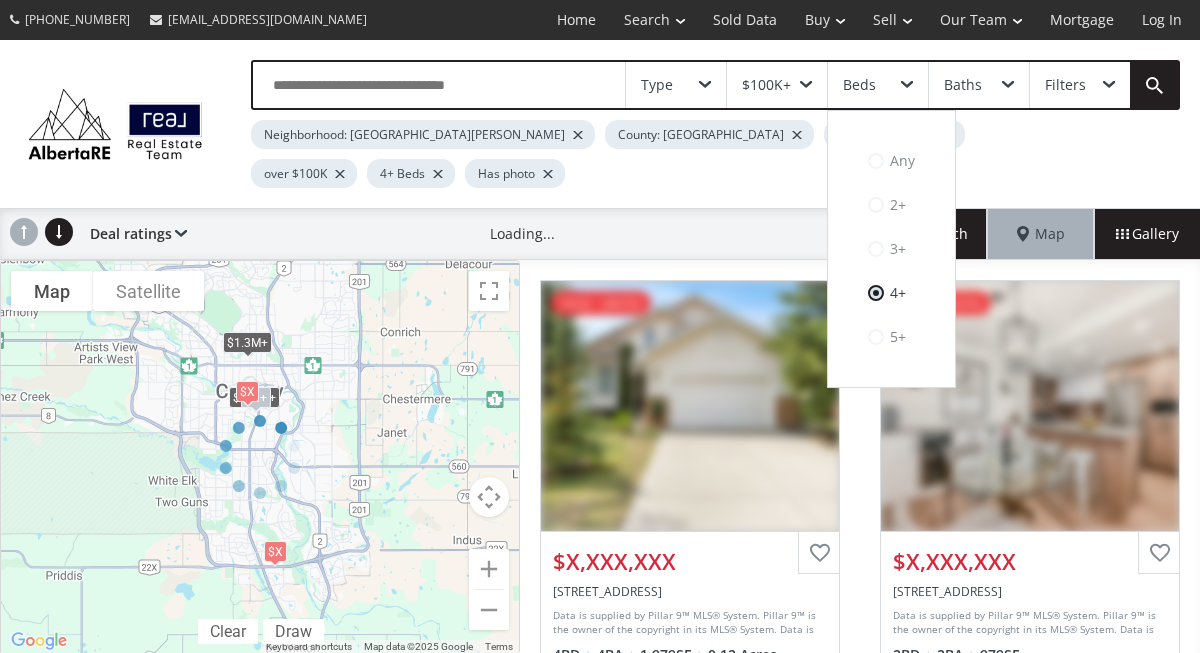 click on "Baths" at bounding box center [963, 85] 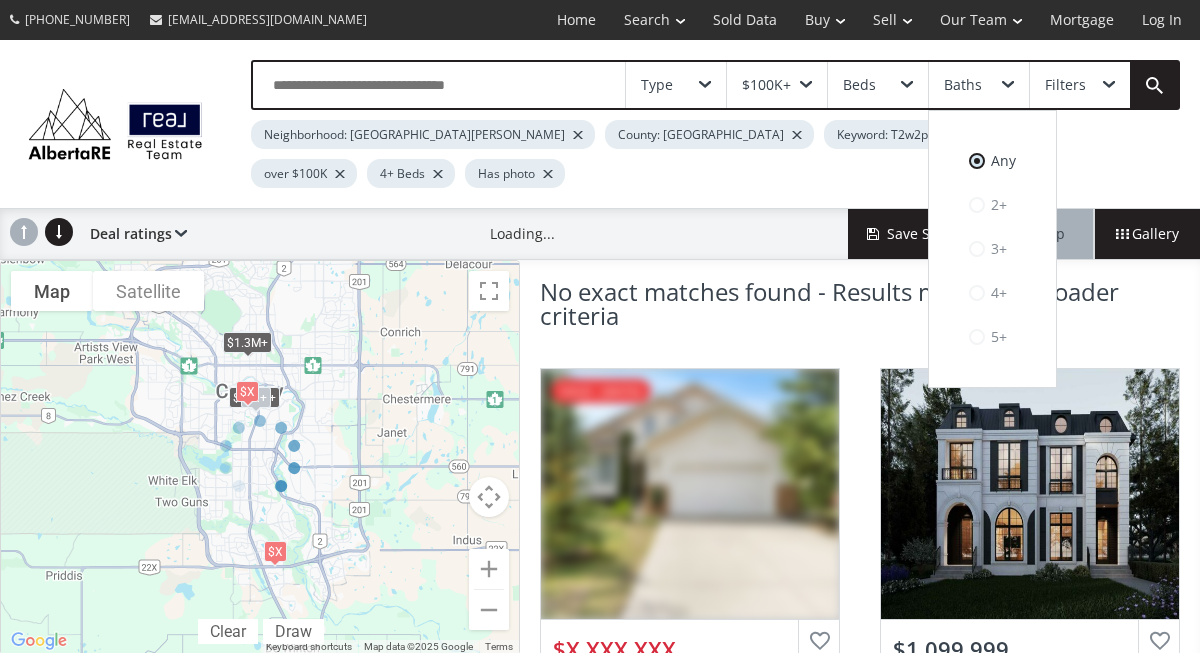 click on "3+" at bounding box center [992, 249] 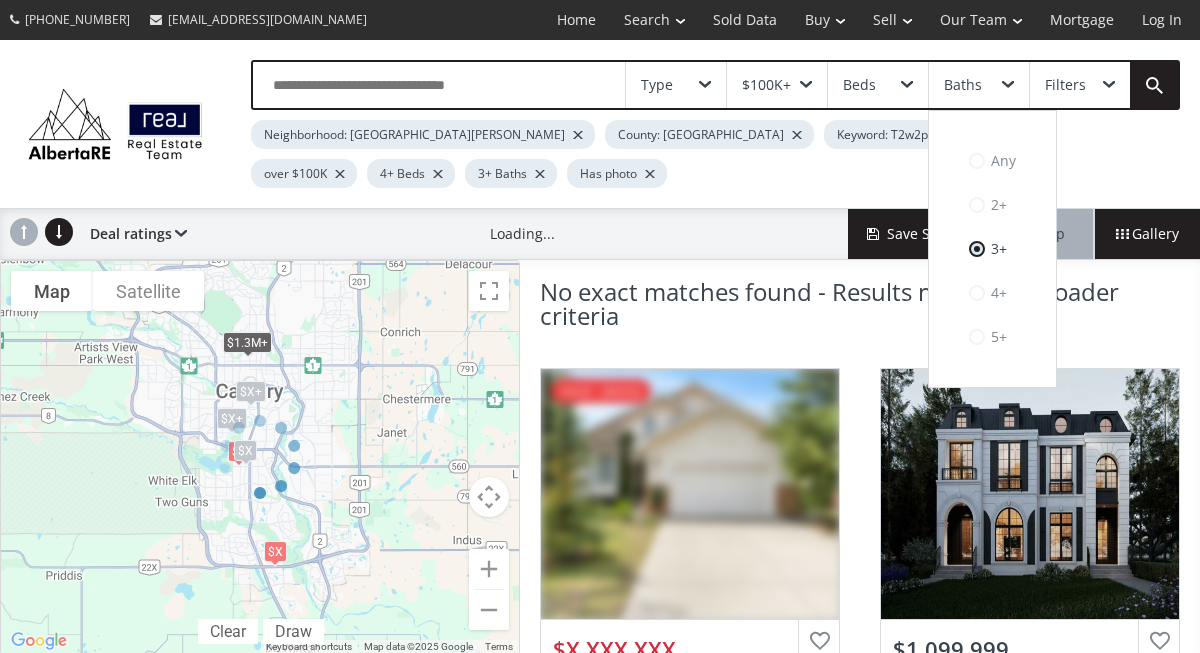 click on "Filters" at bounding box center [1065, 85] 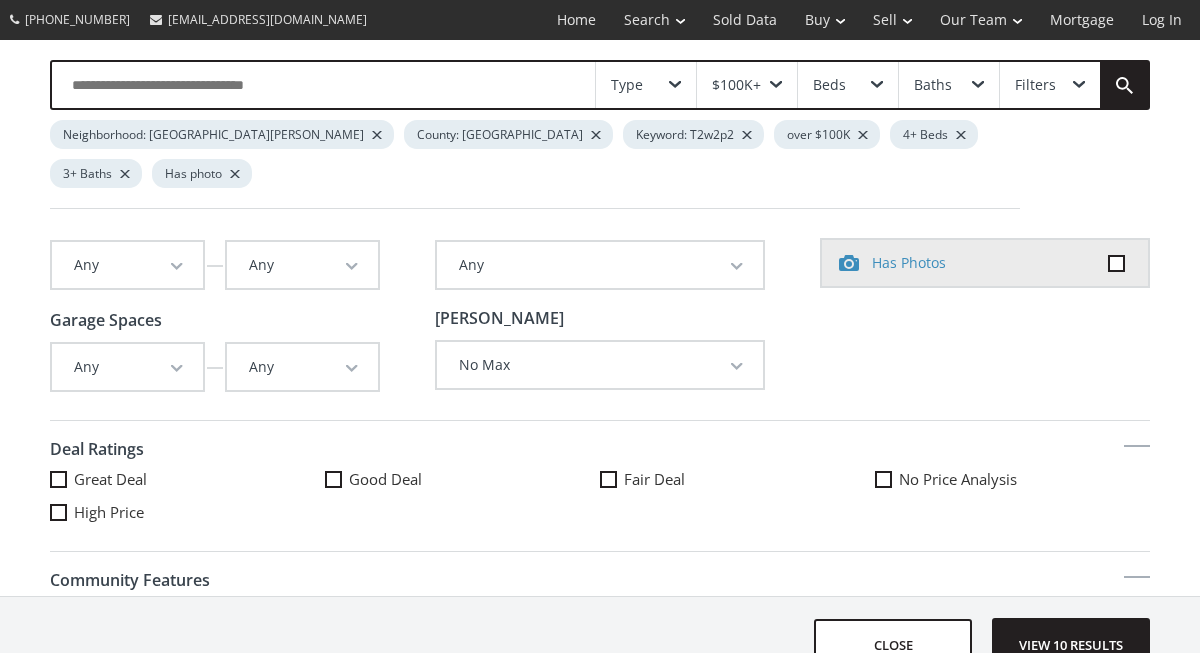 scroll, scrollTop: 145, scrollLeft: 0, axis: vertical 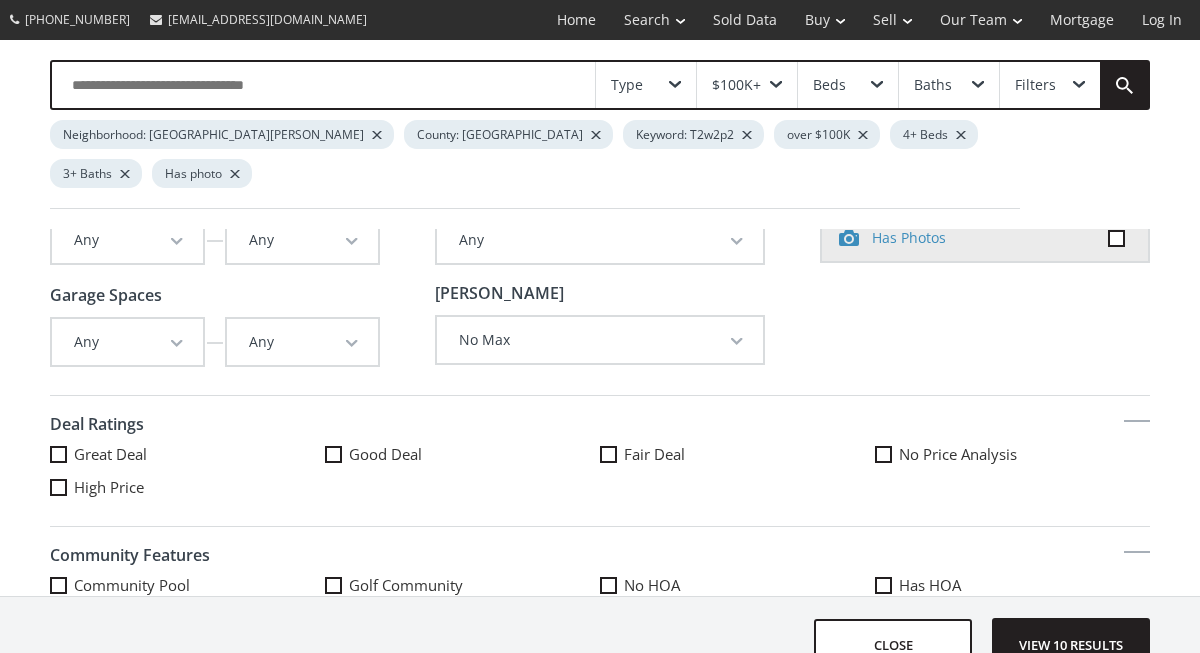 click at bounding box center [177, 344] 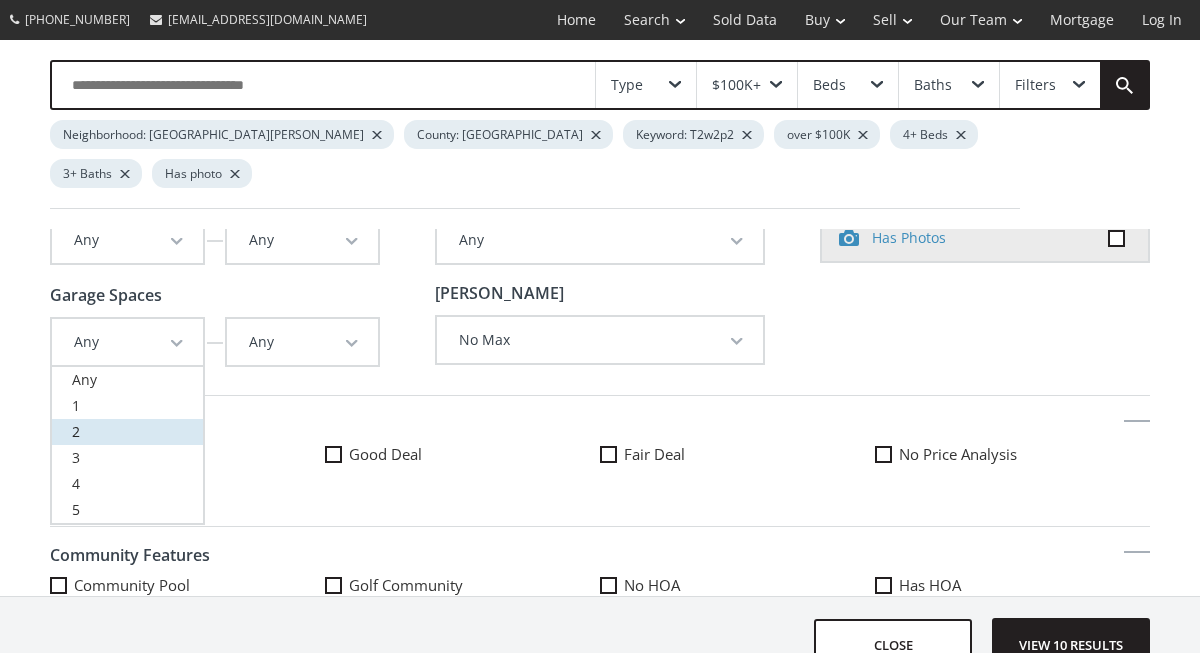 click on "2" at bounding box center [76, 431] 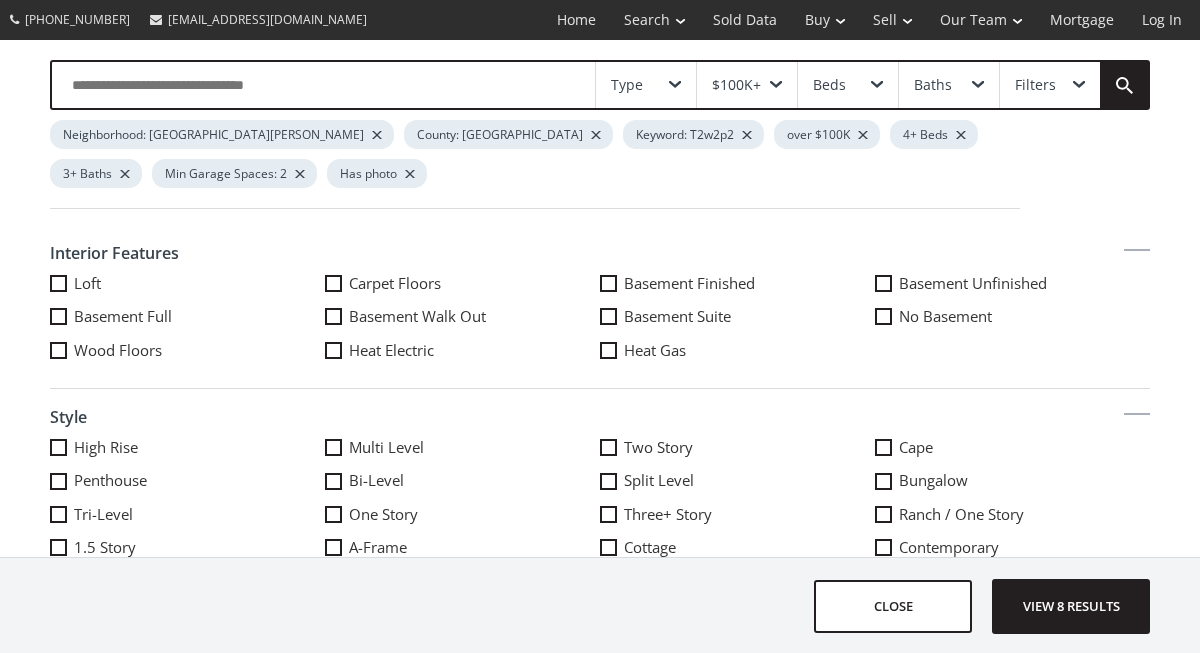 scroll, scrollTop: 1177, scrollLeft: 0, axis: vertical 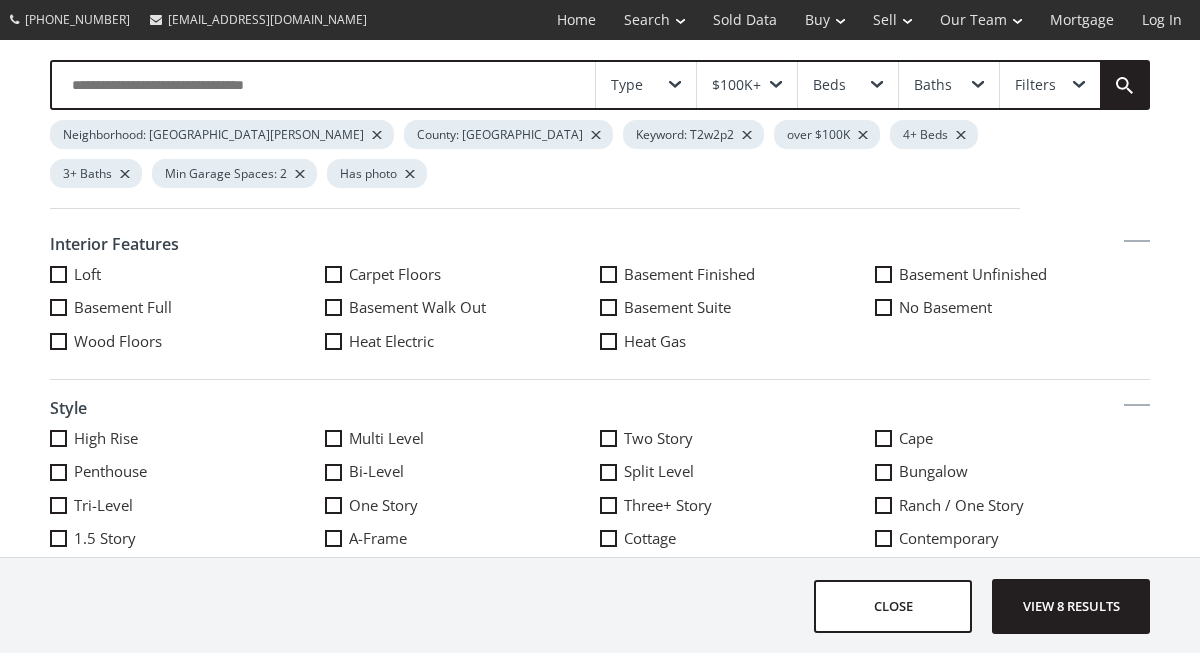 click at bounding box center [58, 307] 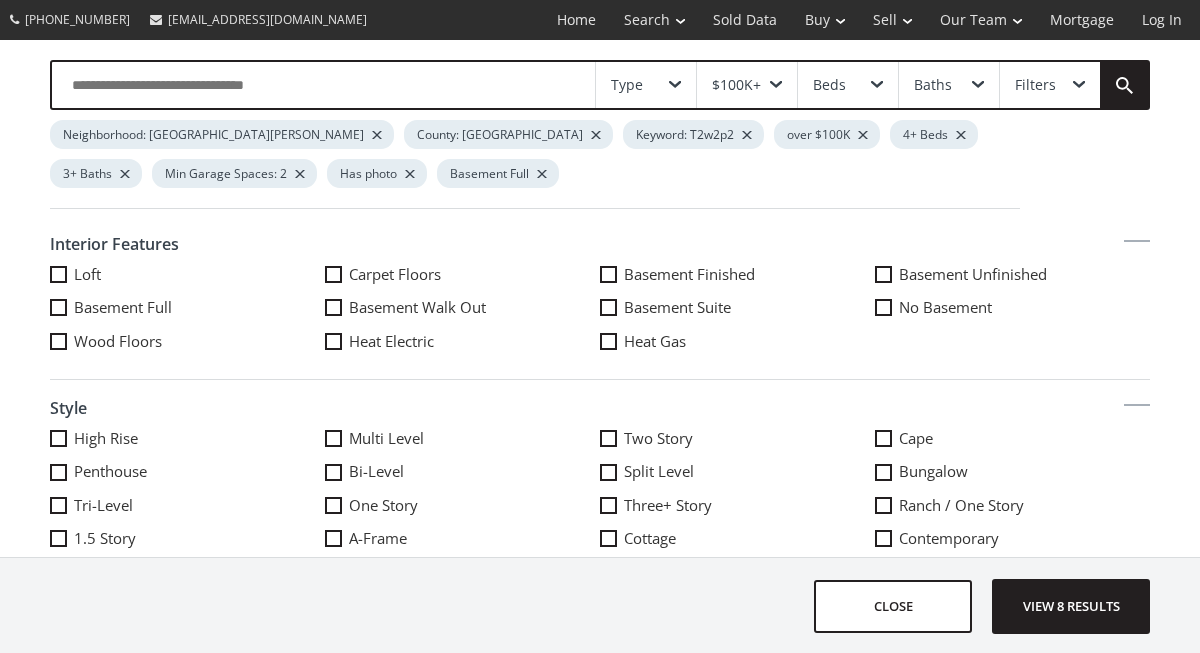 click at bounding box center [333, 307] 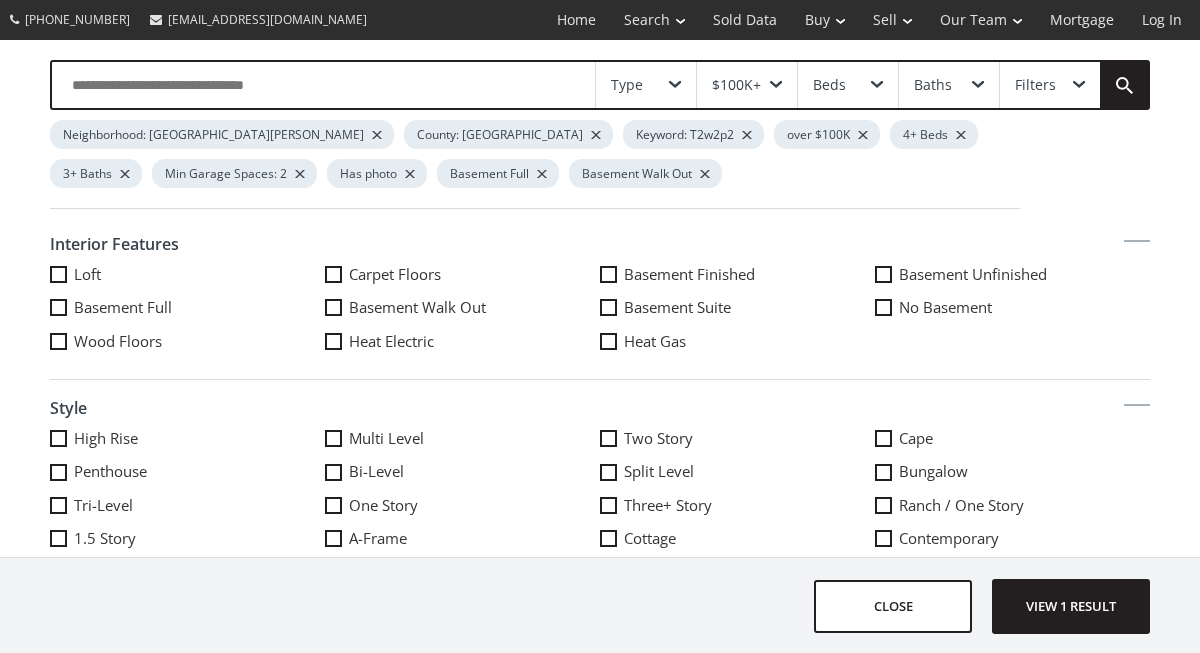 click on "Heat Gas" at bounding box center (737, 341) 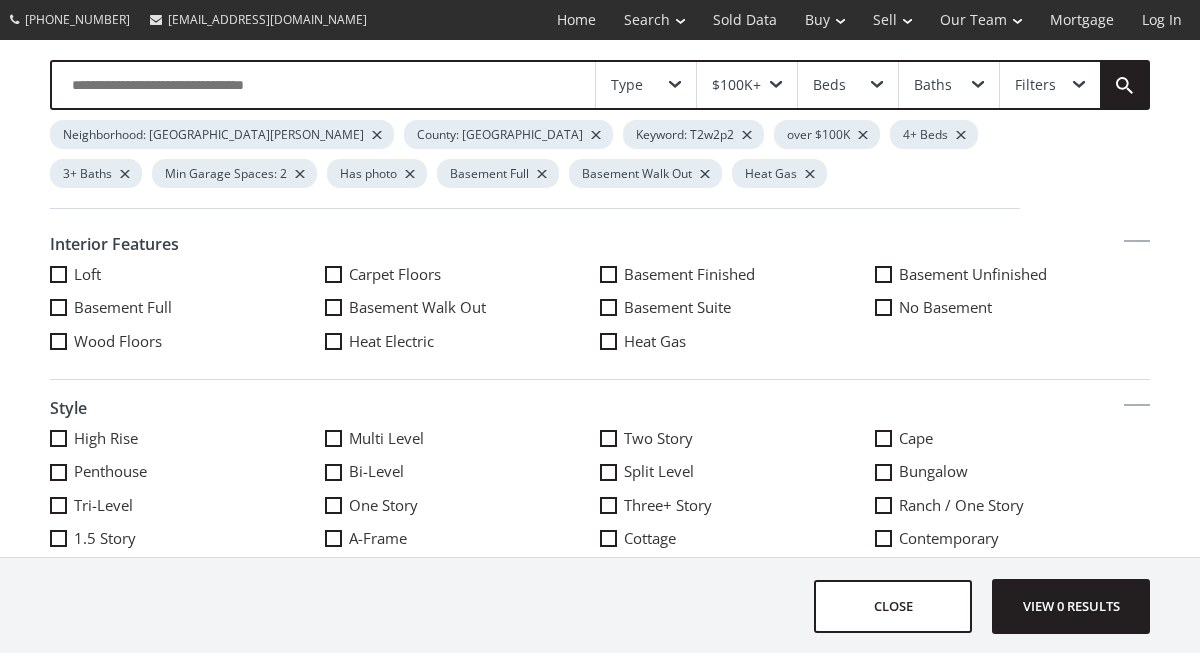 click at bounding box center [0, 0] 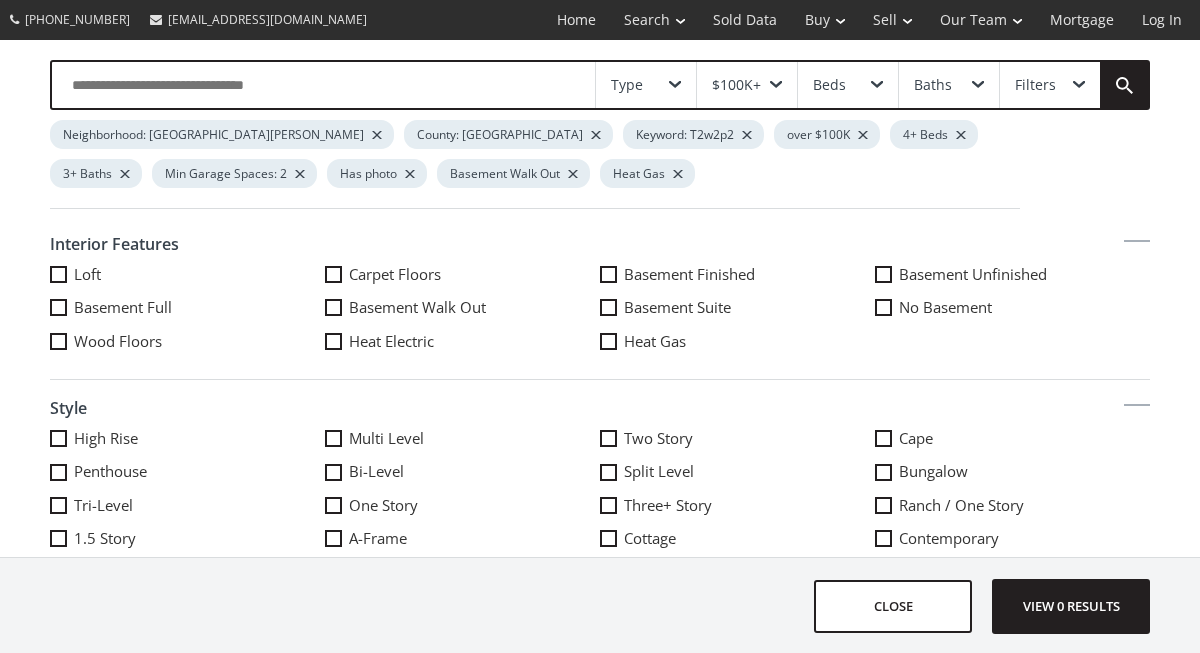 click at bounding box center (608, 274) 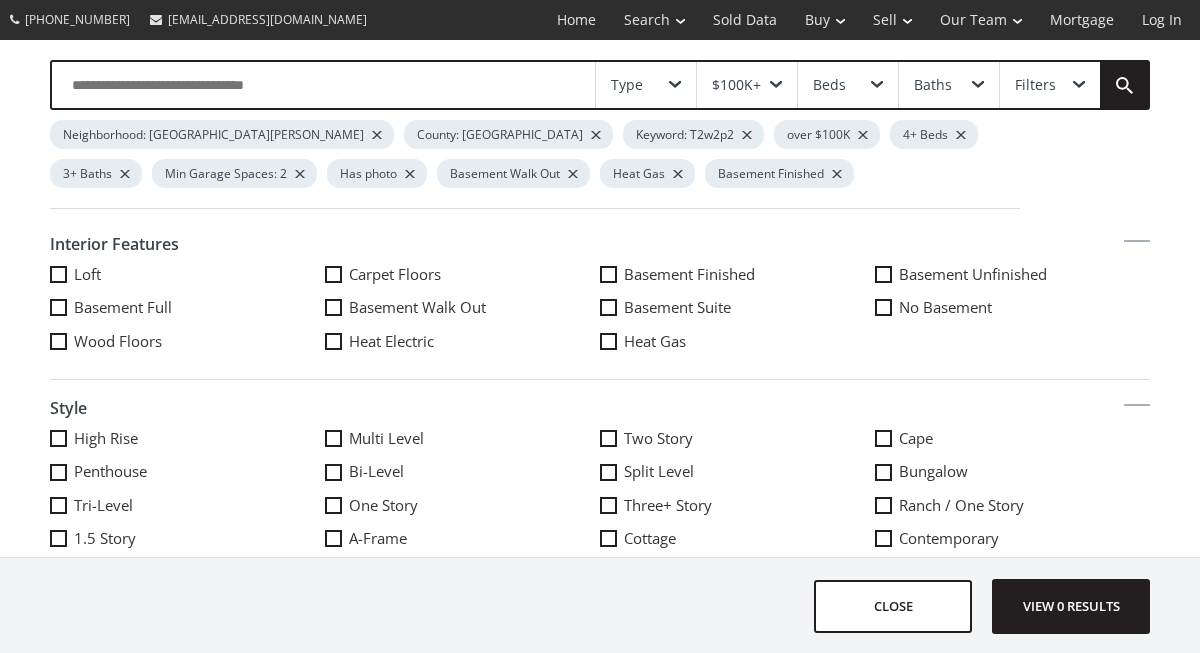click at bounding box center (333, 438) 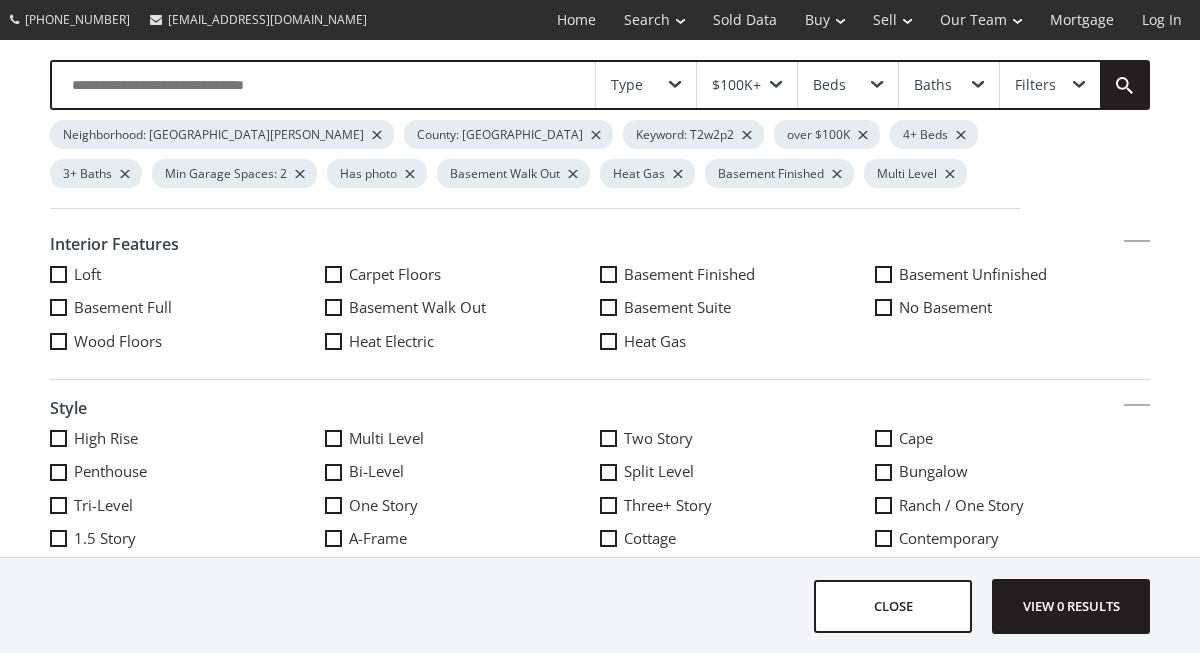 click at bounding box center [333, 472] 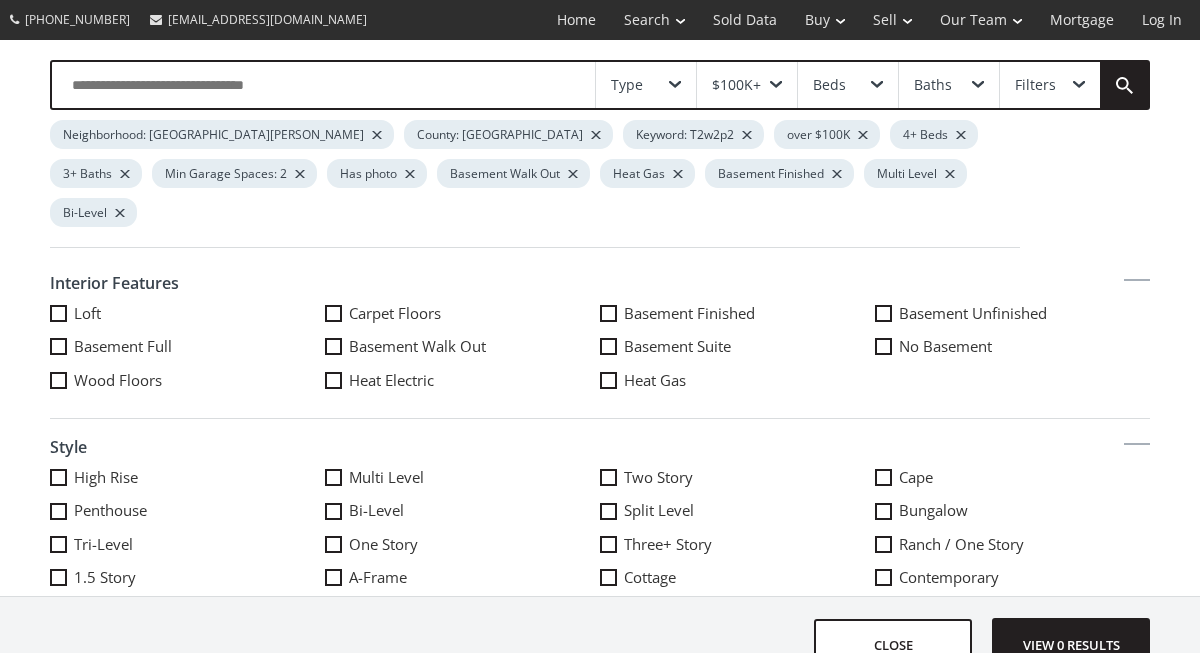 click at bounding box center [58, 577] 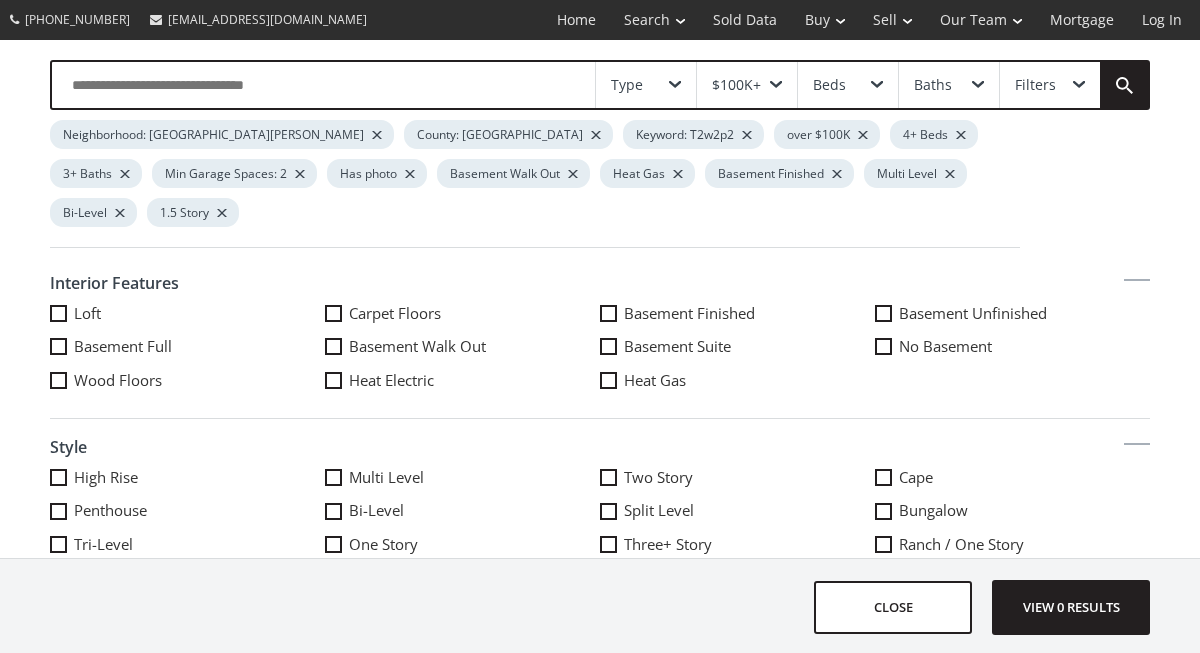 scroll, scrollTop: 1215, scrollLeft: 0, axis: vertical 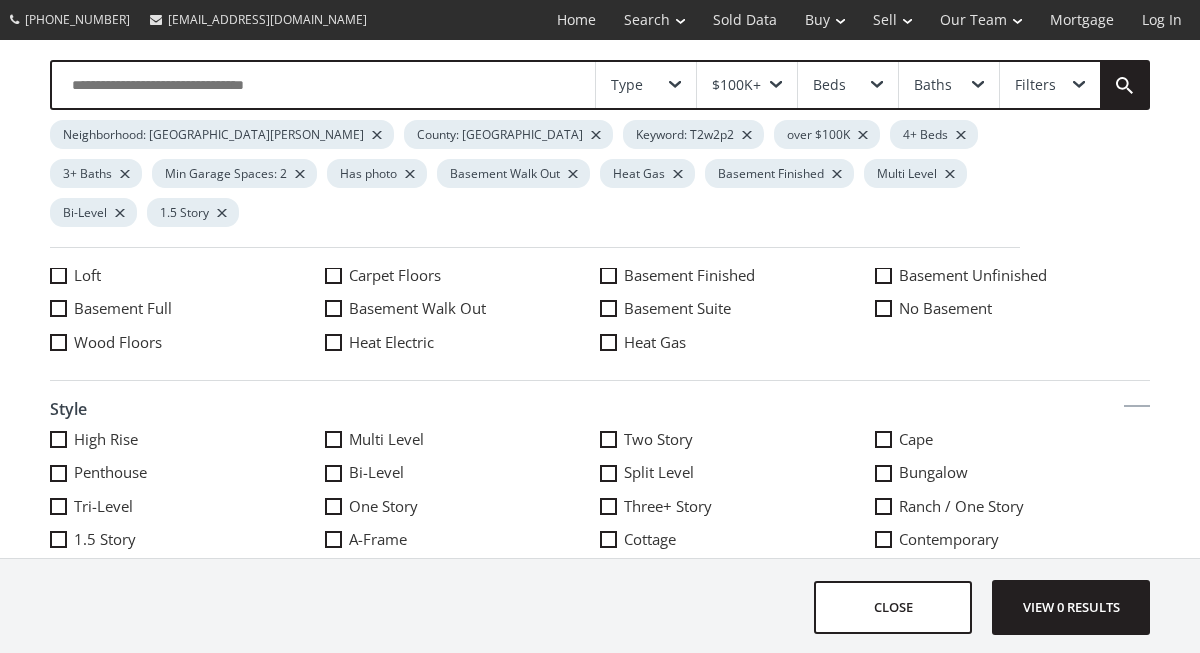 click at bounding box center (333, 506) 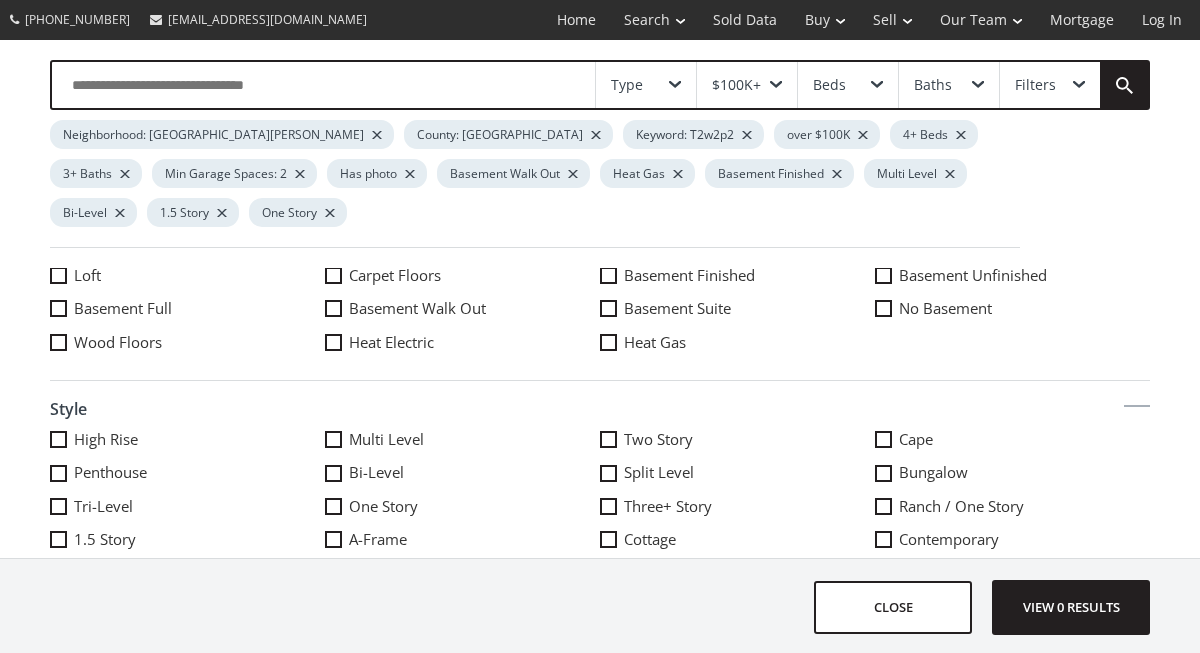 click at bounding box center (333, 539) 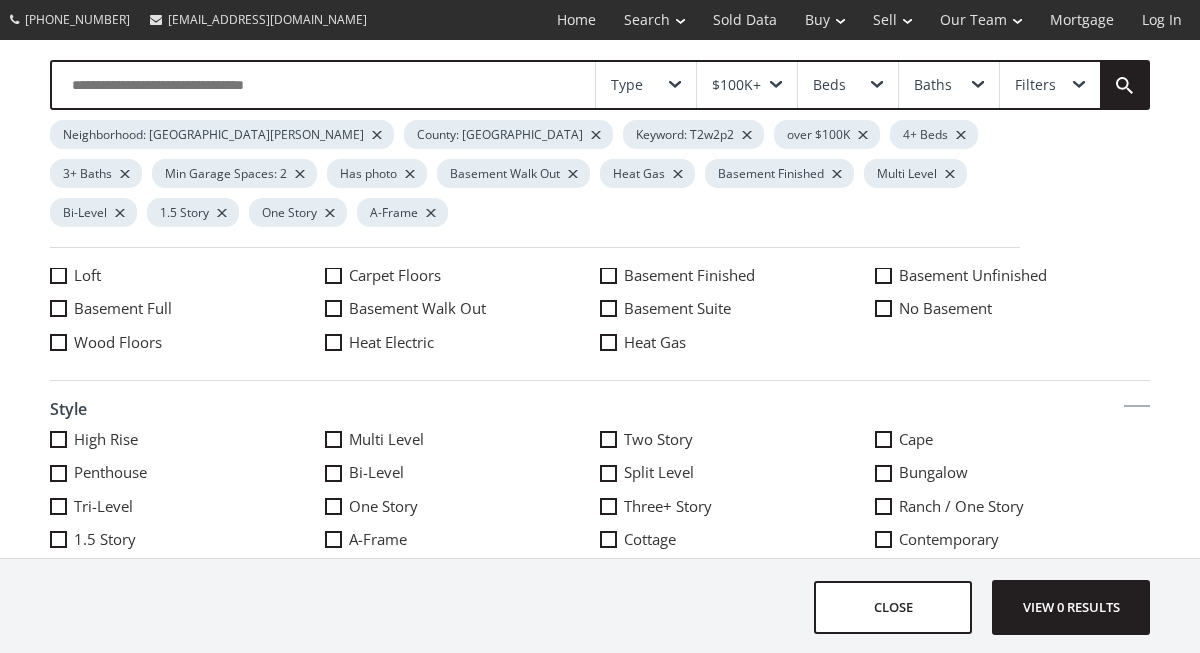 click at bounding box center [608, 439] 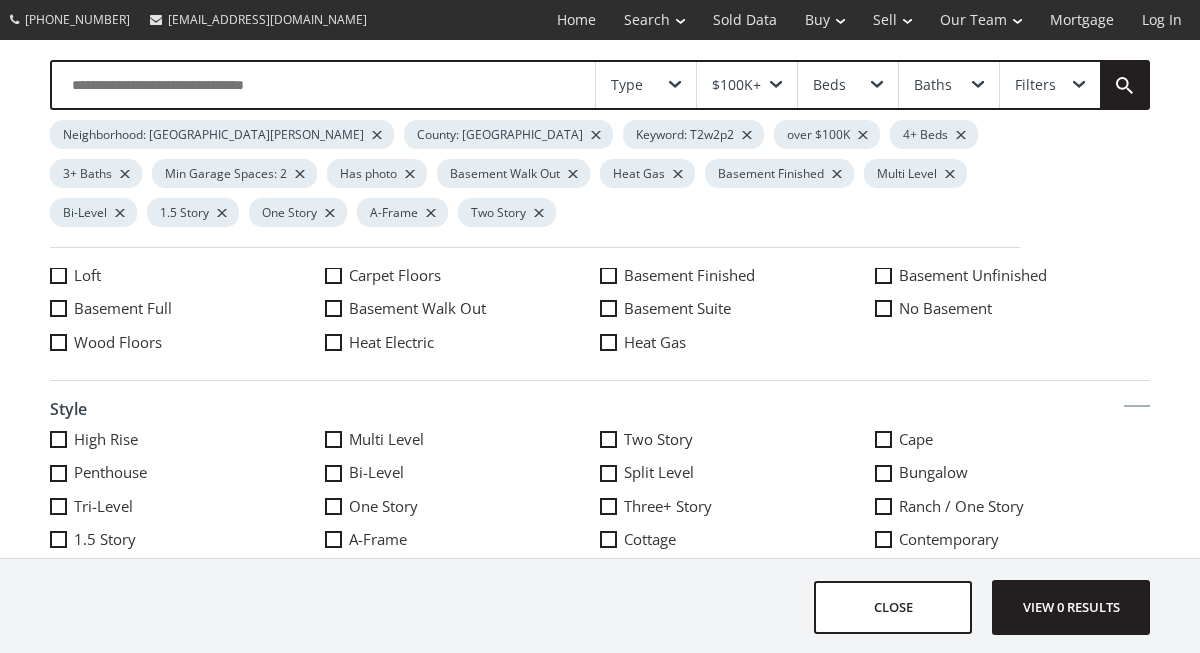 click at bounding box center (608, 473) 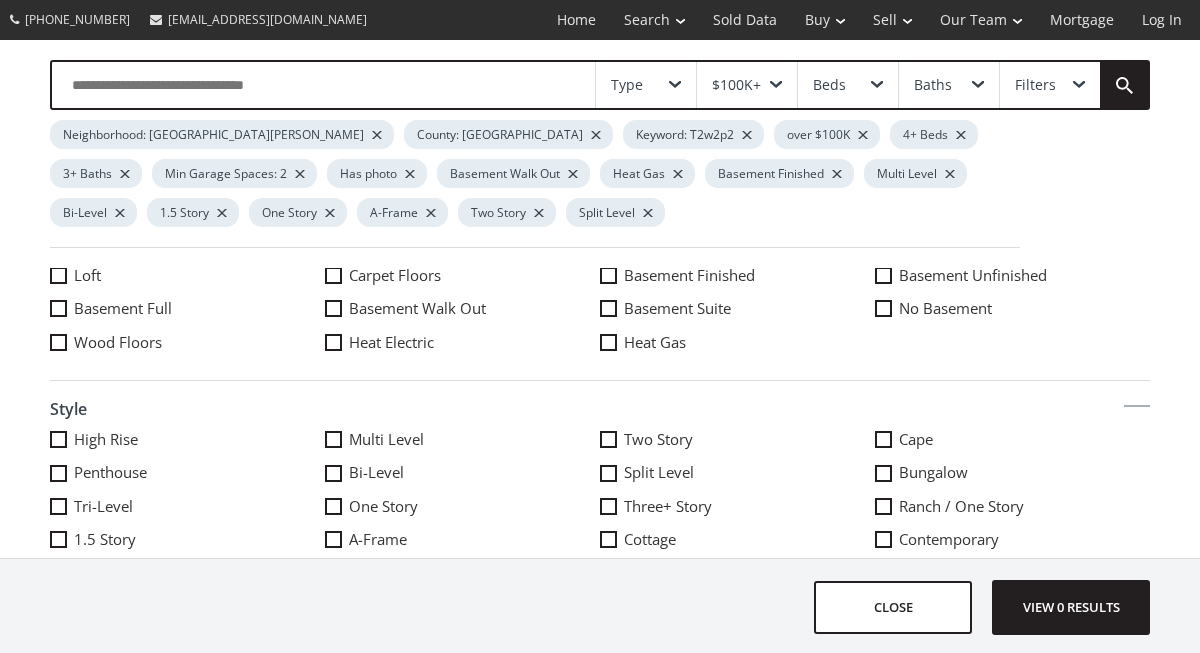 click at bounding box center [608, 506] 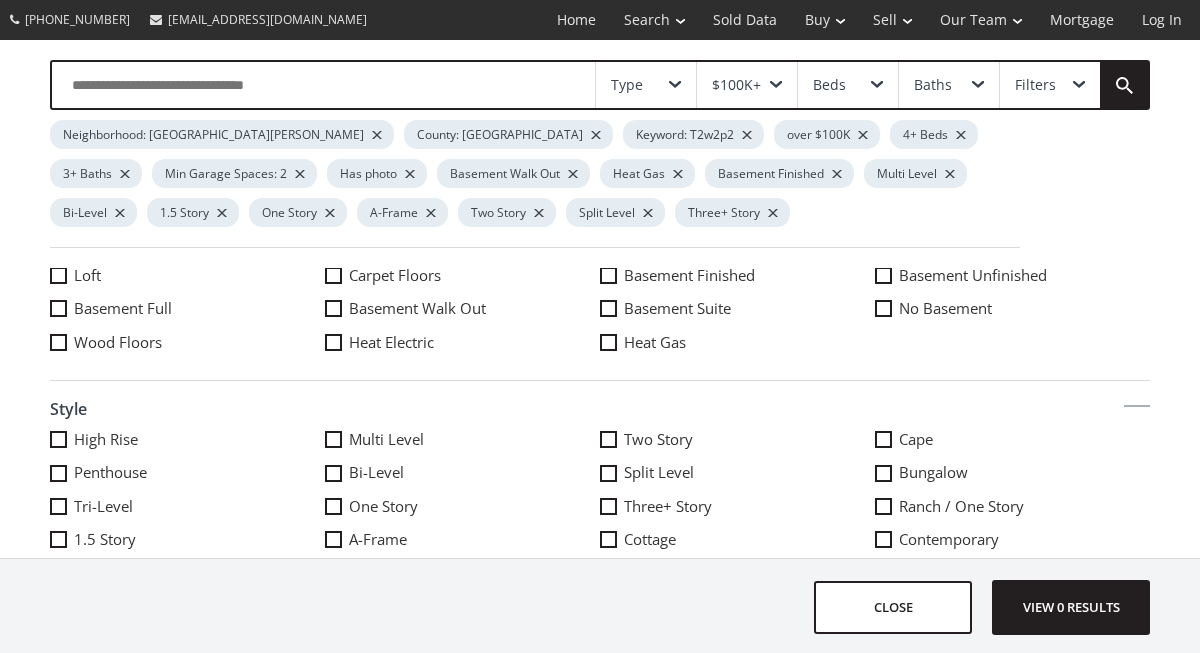 click at bounding box center (883, 473) 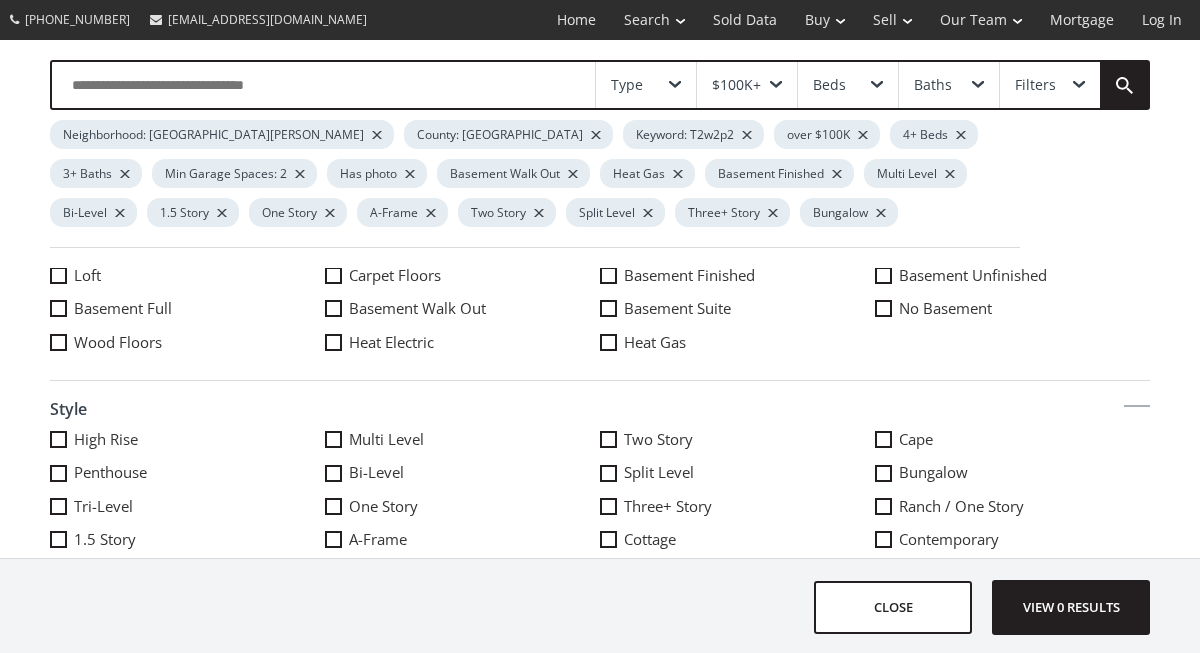 click at bounding box center (883, 506) 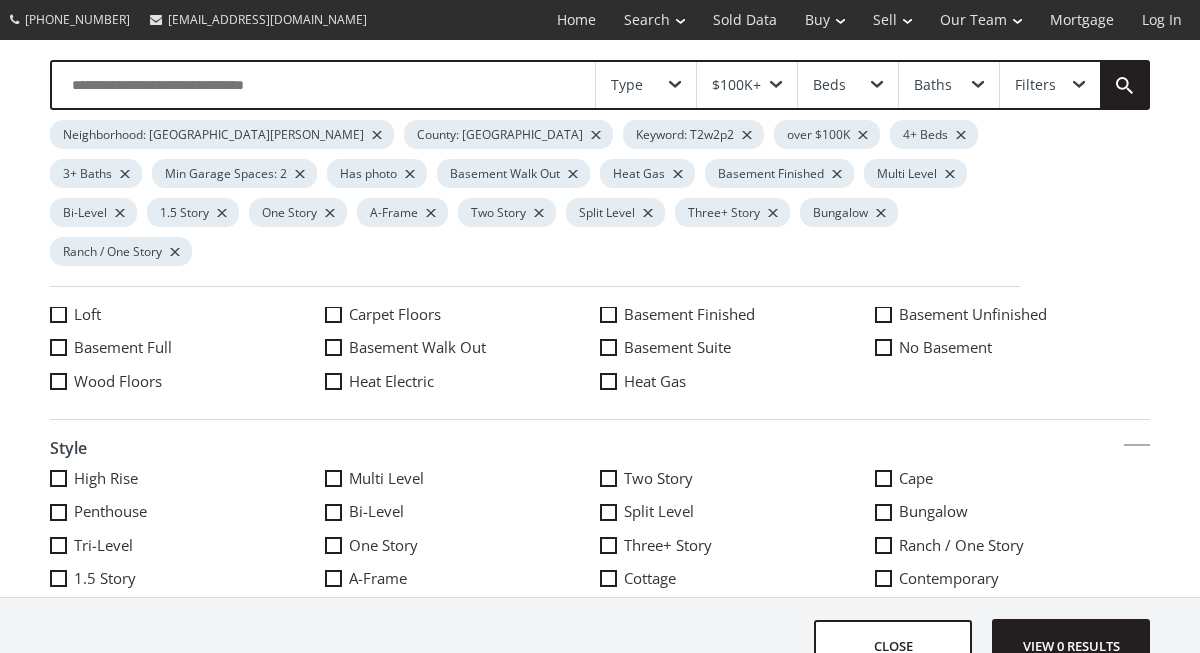 click at bounding box center (883, 578) 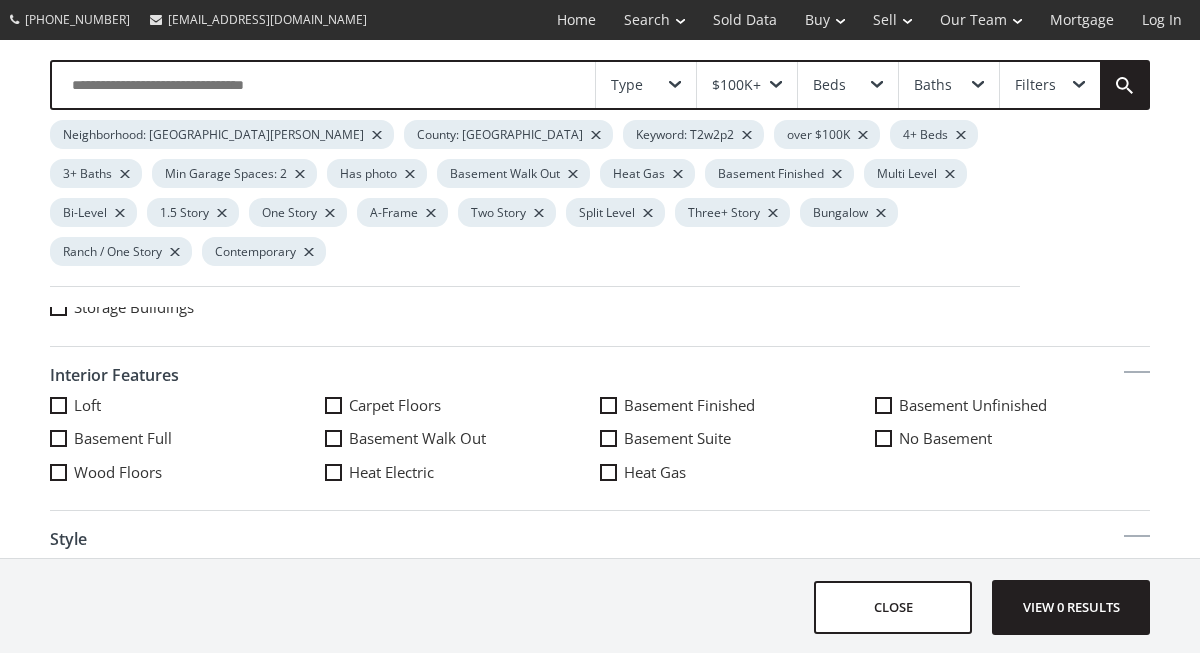 scroll, scrollTop: 1123, scrollLeft: 0, axis: vertical 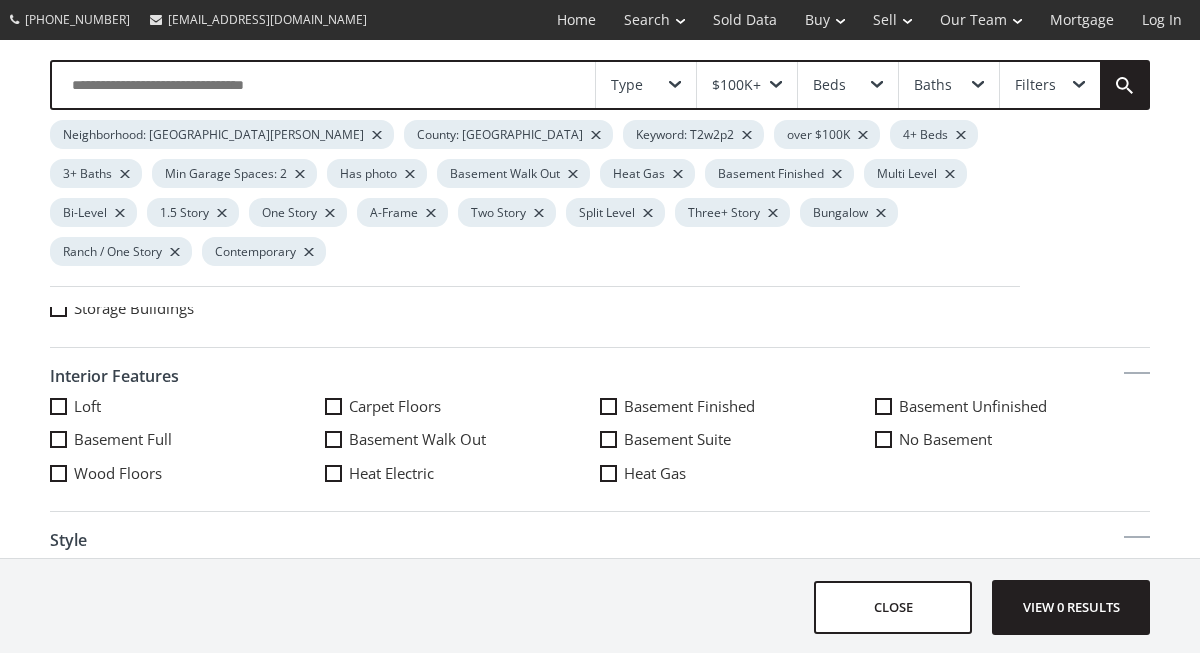 click at bounding box center (776, 85) 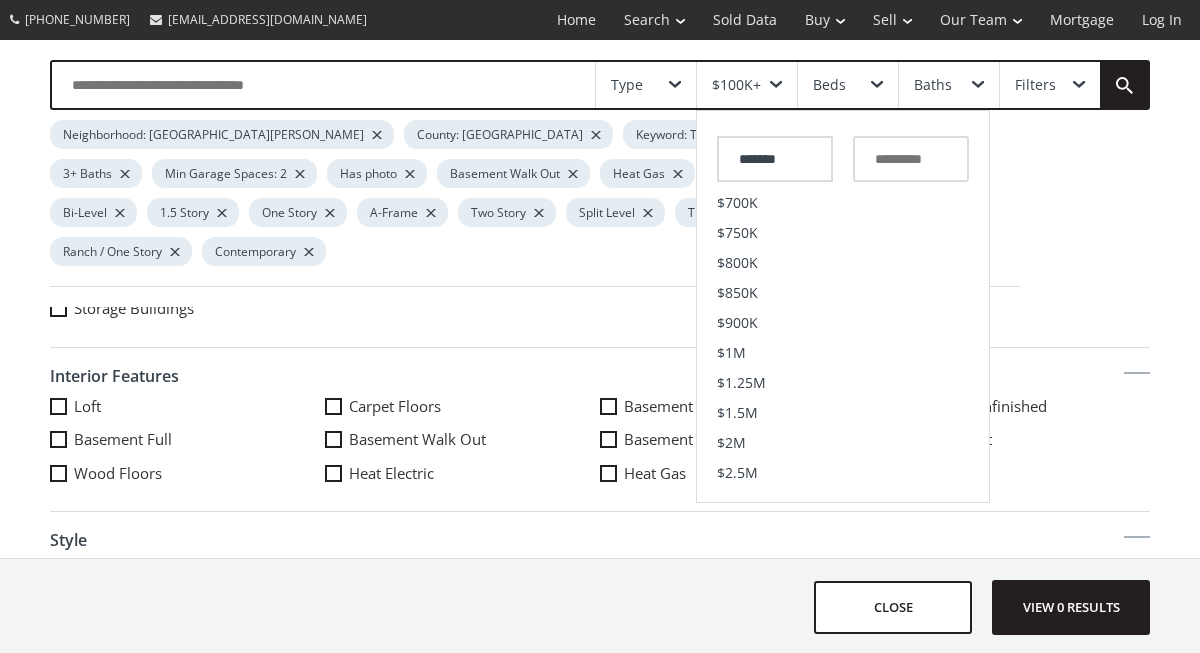 scroll, scrollTop: 462, scrollLeft: 0, axis: vertical 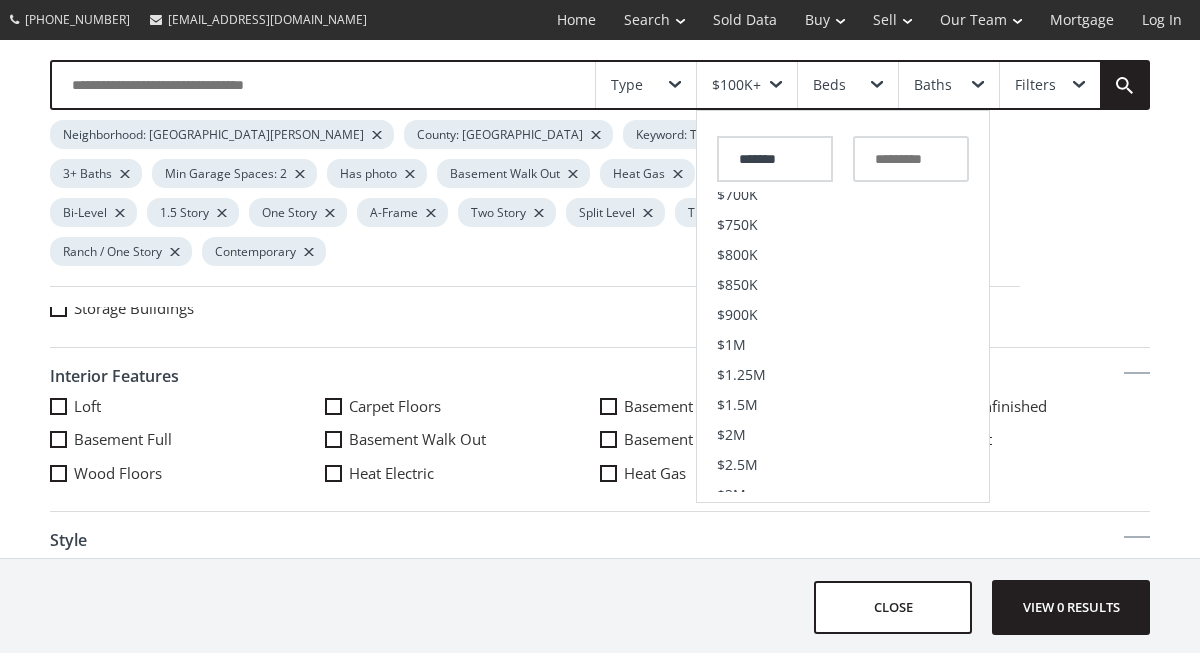 click on "$1M" at bounding box center (731, 345) 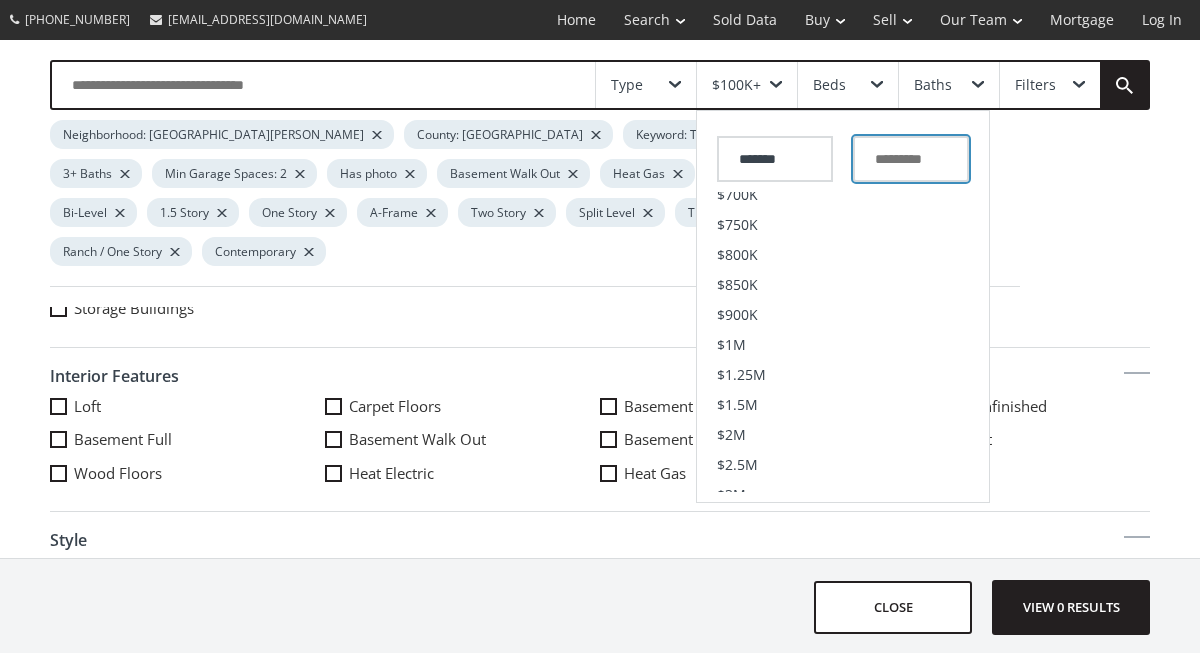 type on "*********" 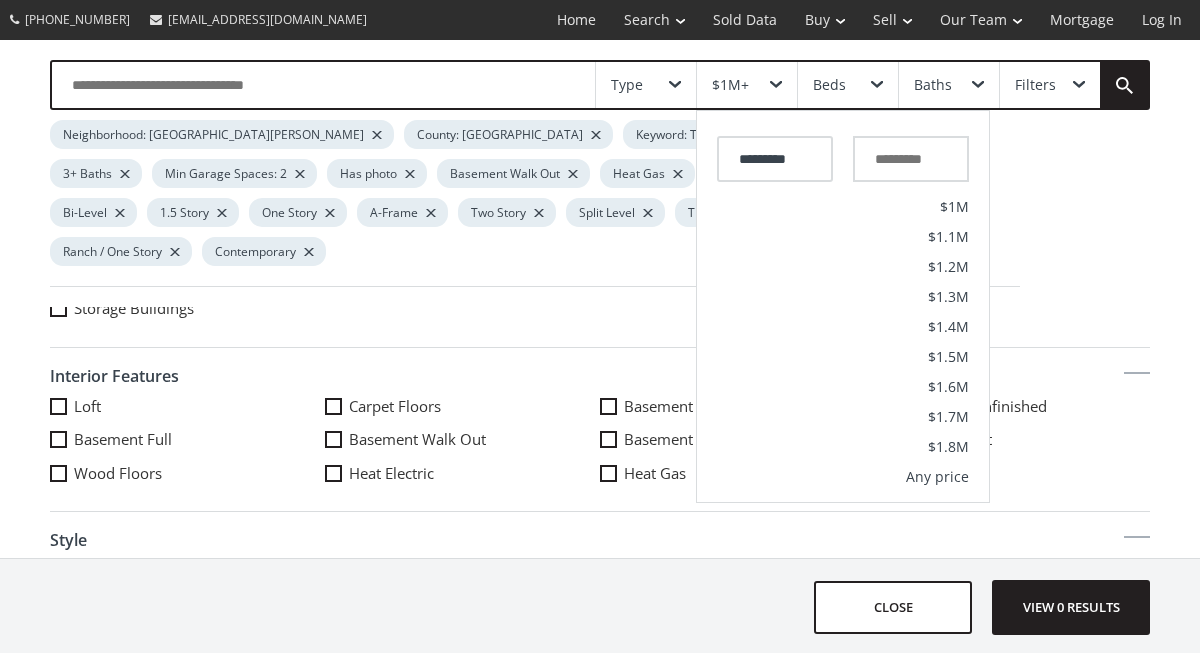 click on "$1M" at bounding box center (954, 207) 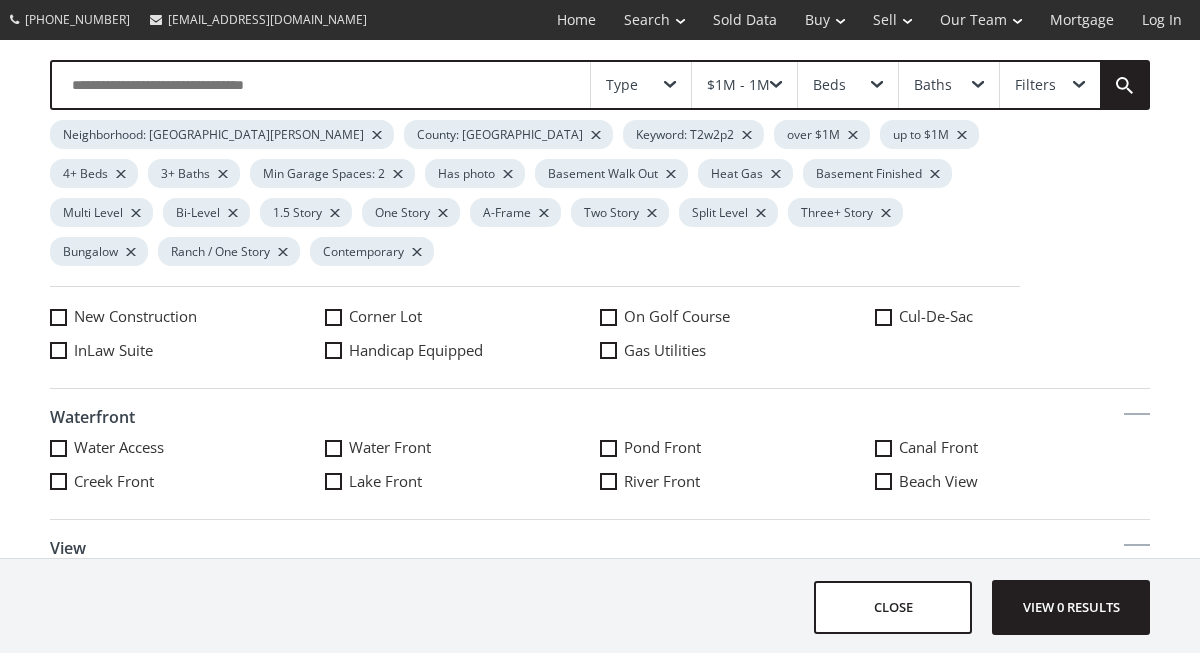 scroll, scrollTop: 617, scrollLeft: 0, axis: vertical 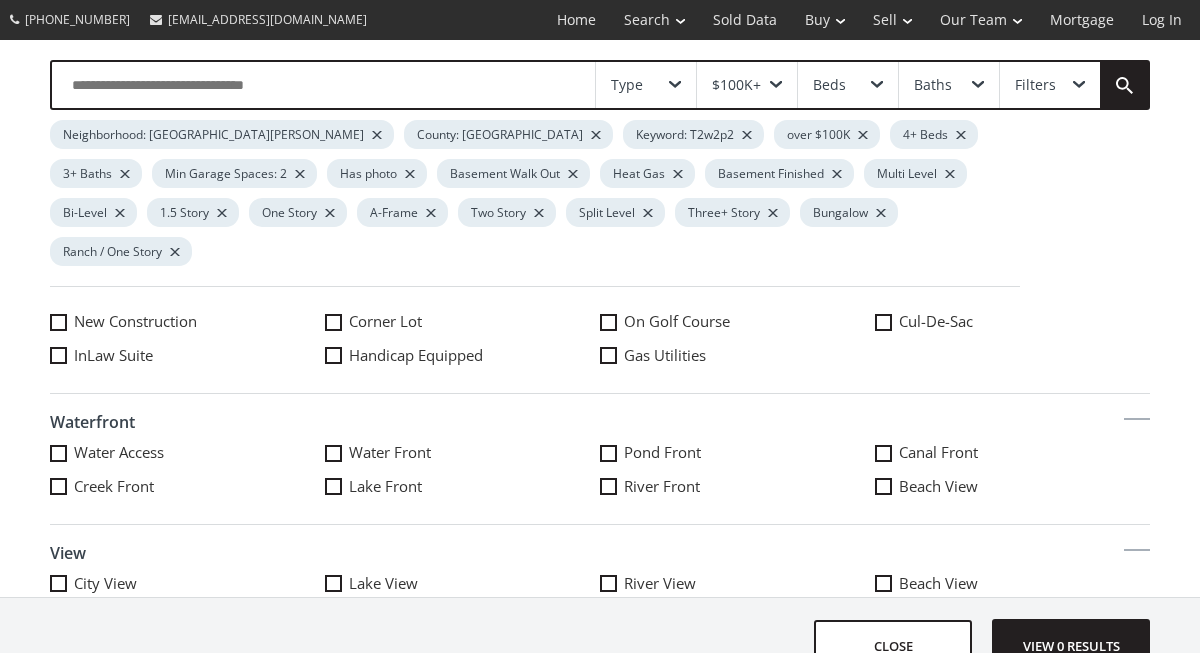 click at bounding box center (377, 135) 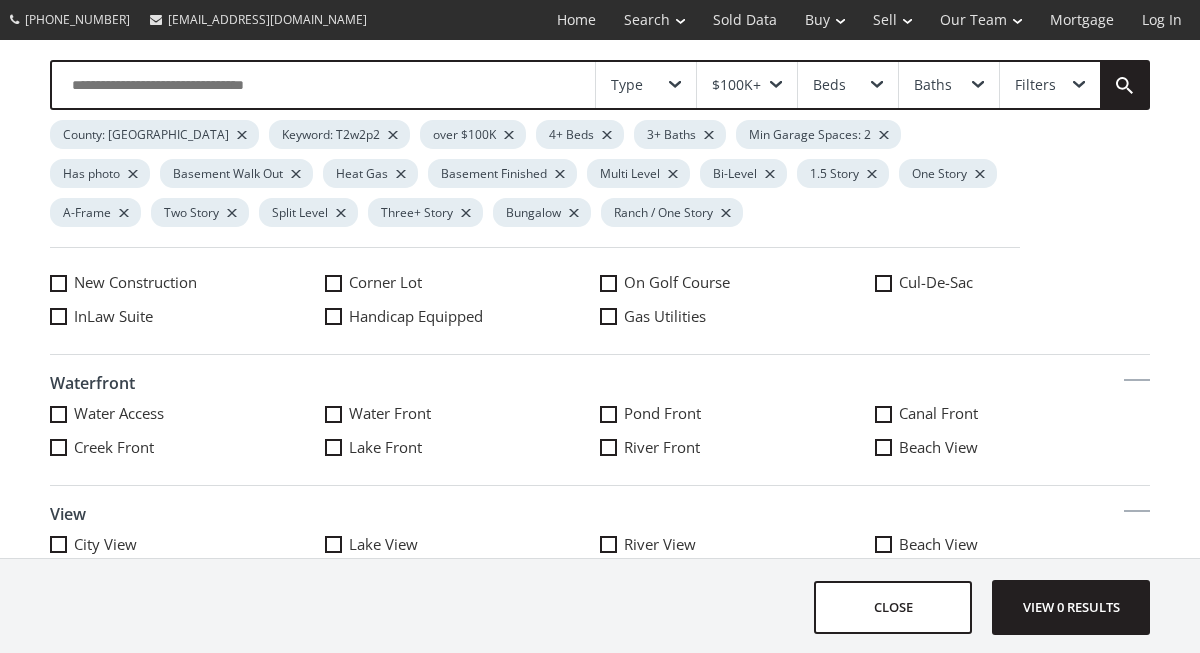 click at bounding box center (393, 135) 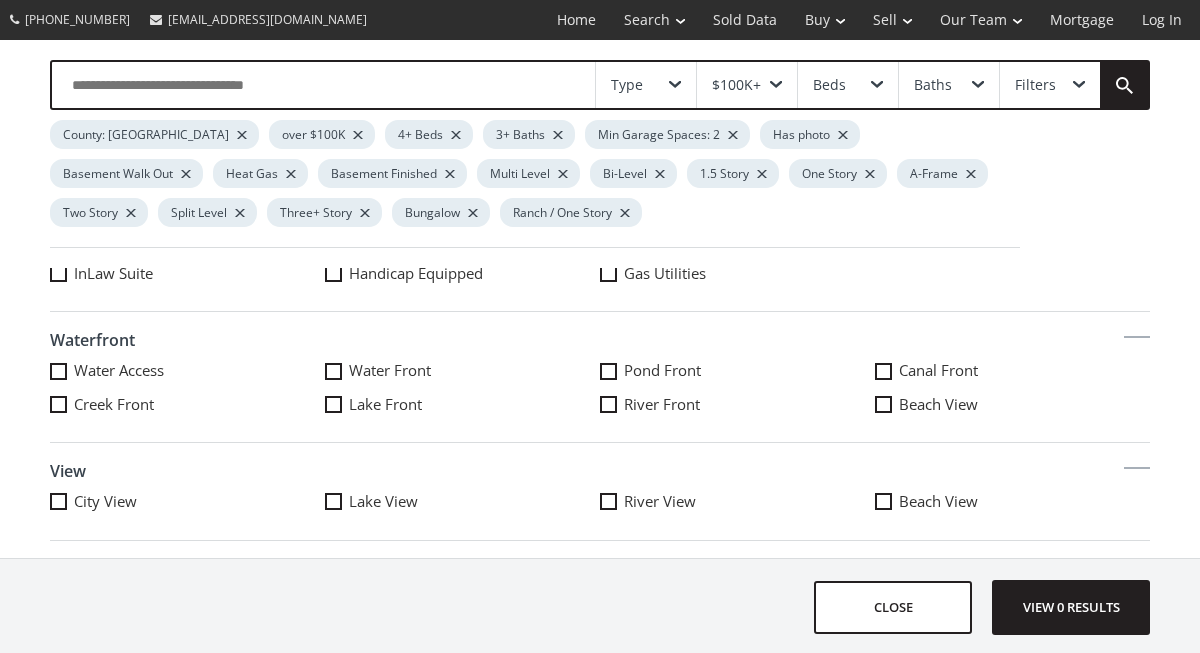 scroll, scrollTop: 668, scrollLeft: 0, axis: vertical 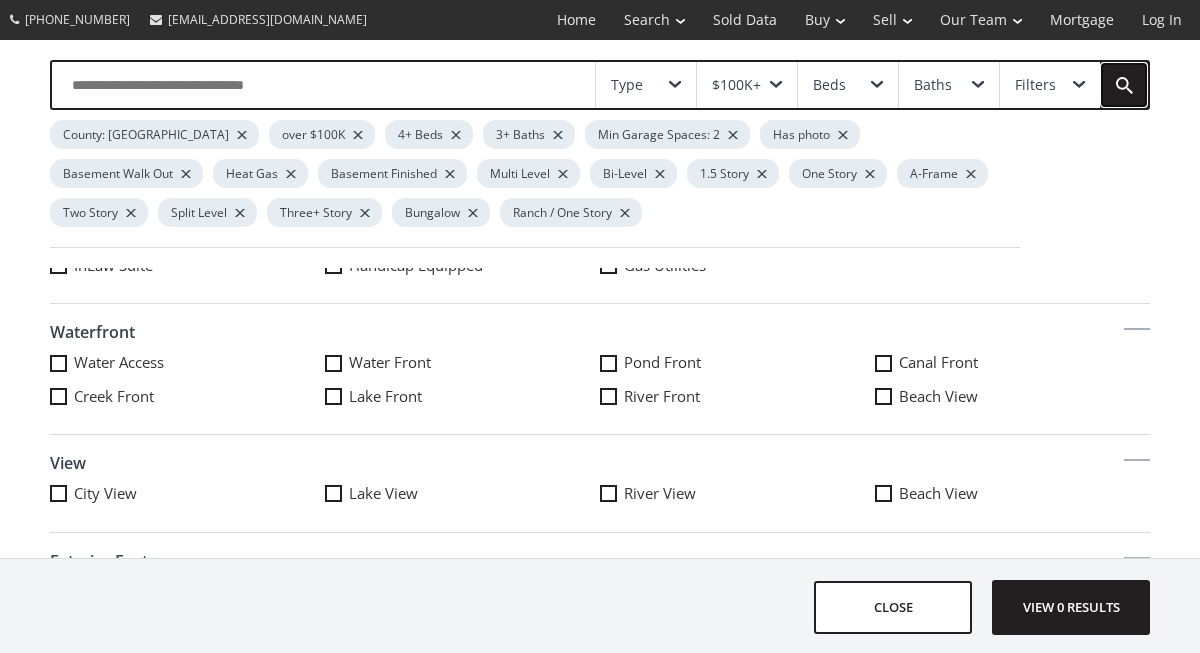 click at bounding box center (1124, 85) 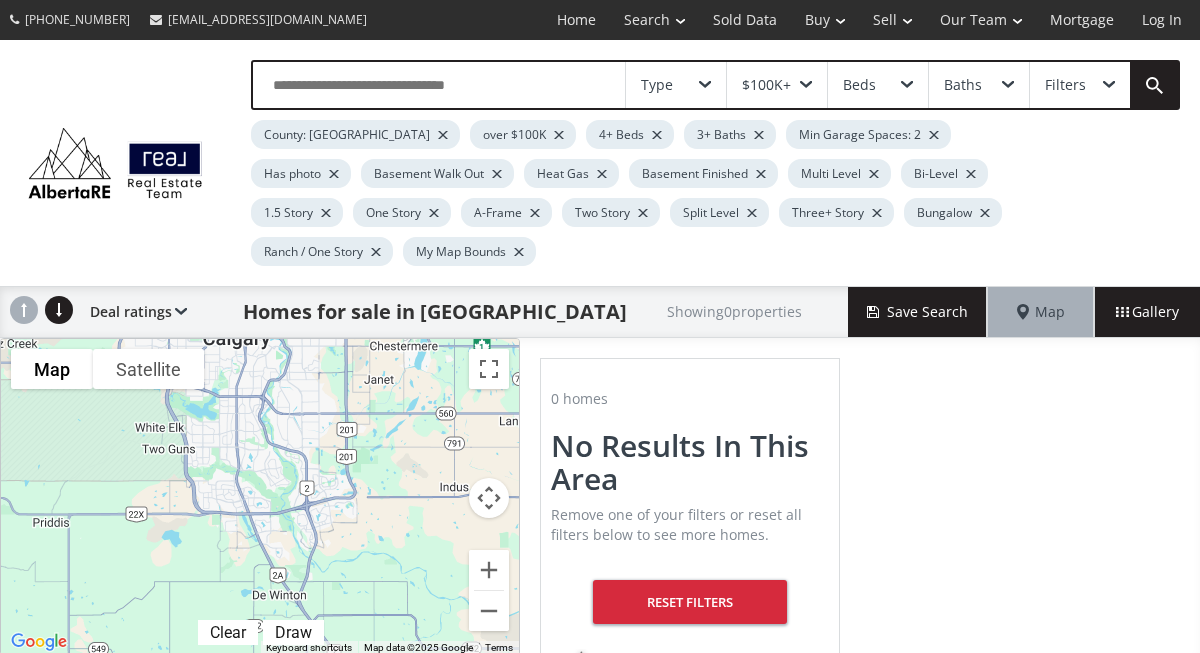 click at bounding box center [443, 135] 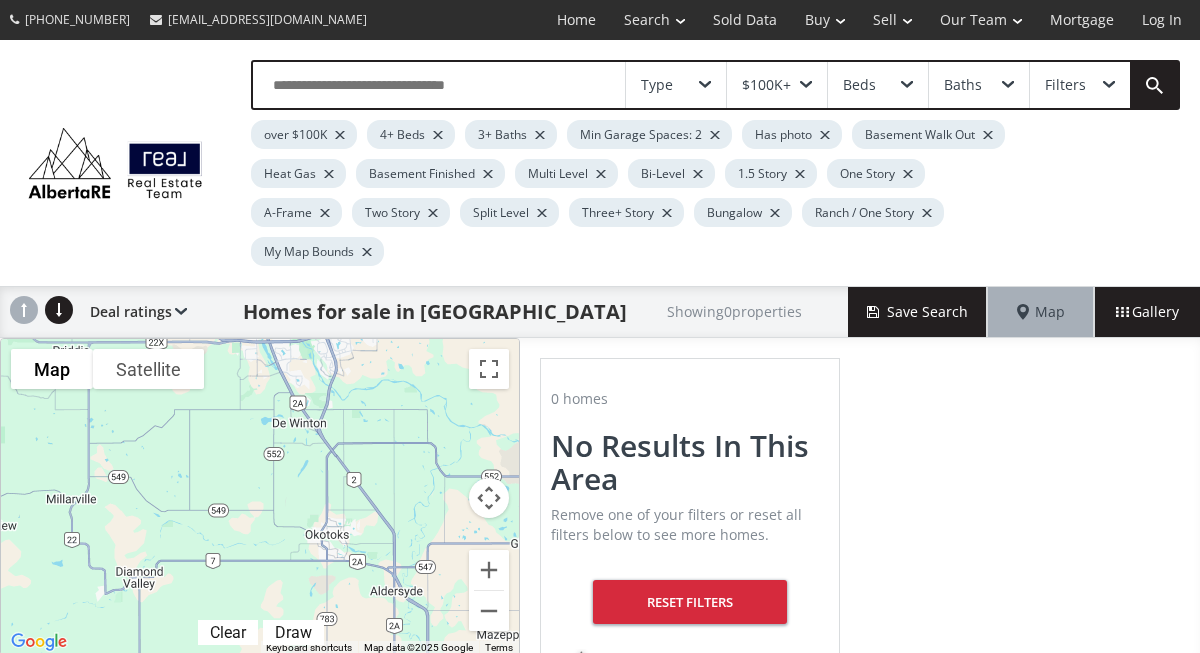 click at bounding box center (367, 252) 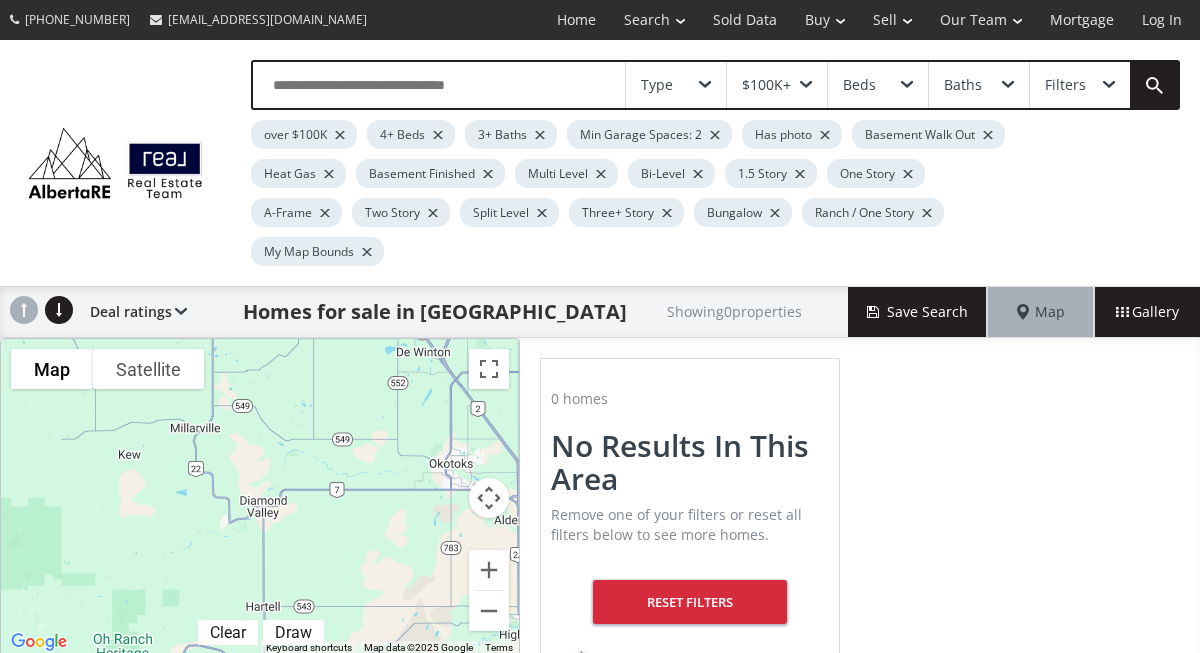 click at bounding box center [601, 174] 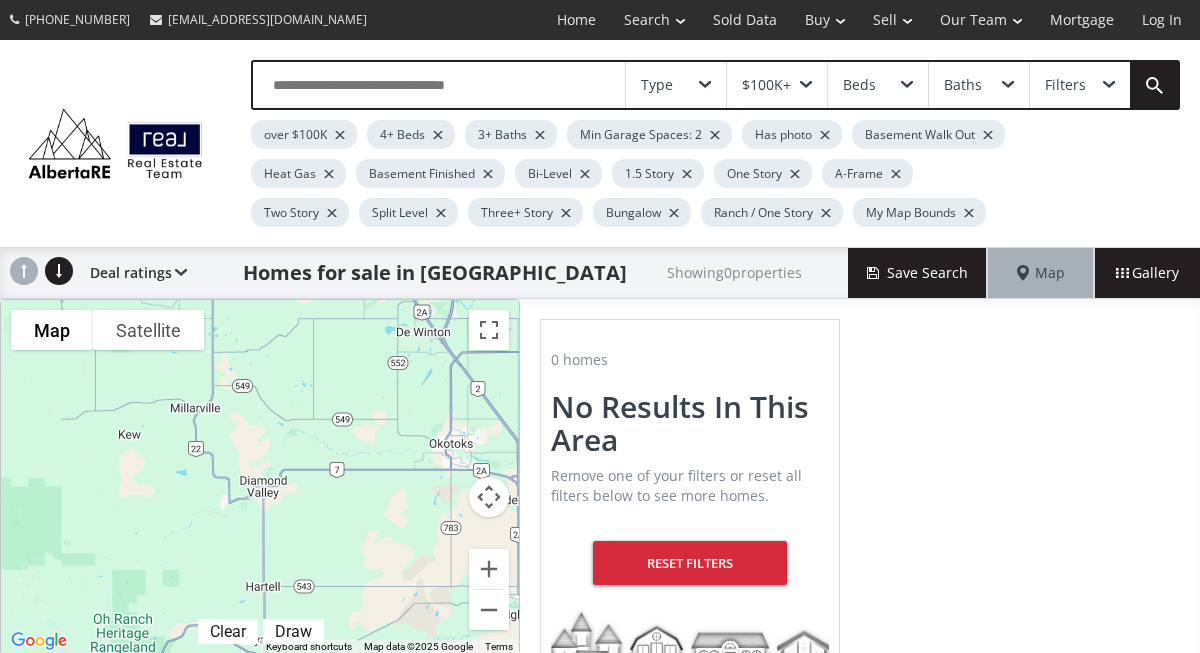 click at bounding box center [488, 174] 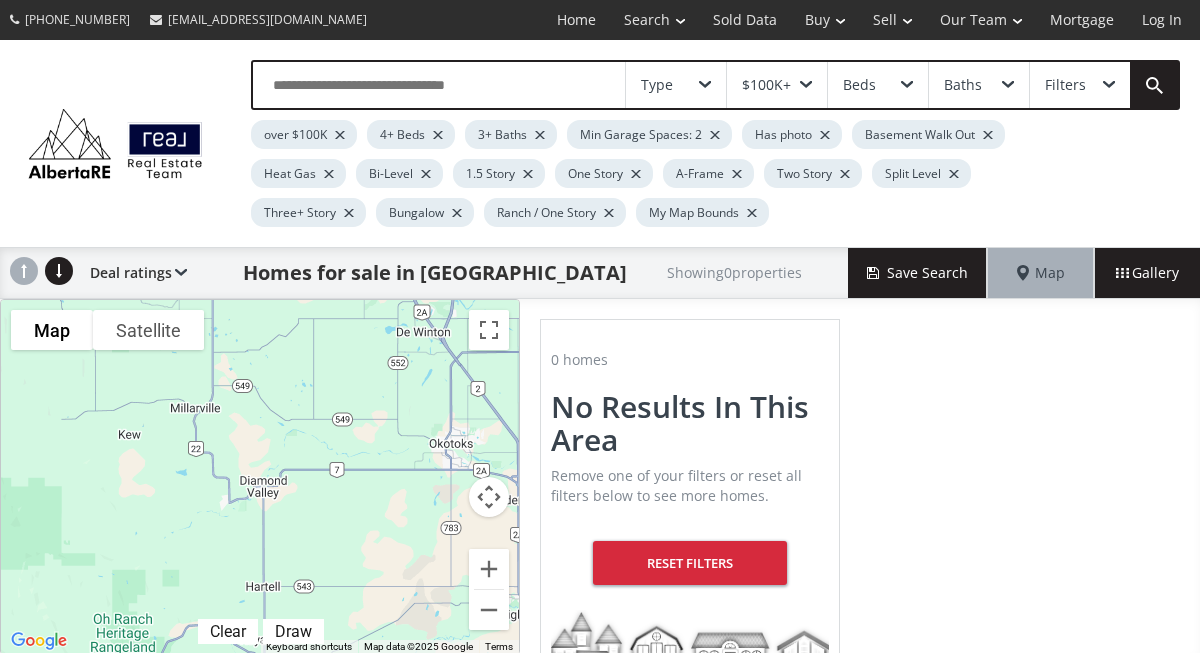 click at bounding box center [329, 174] 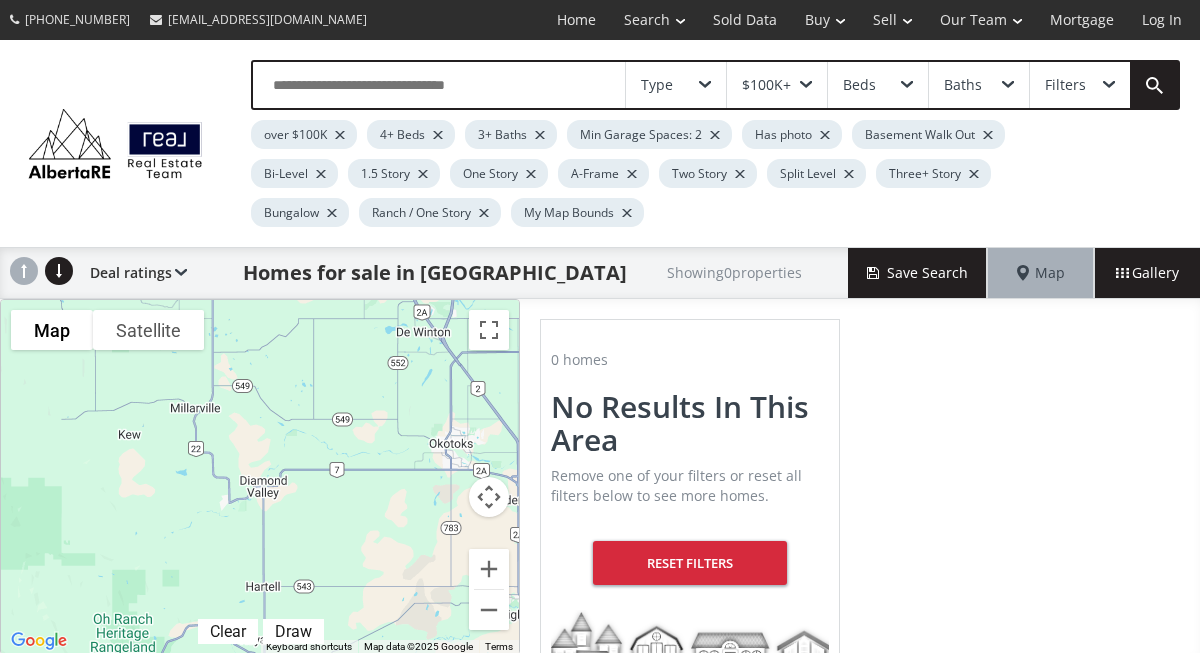 click at bounding box center [321, 174] 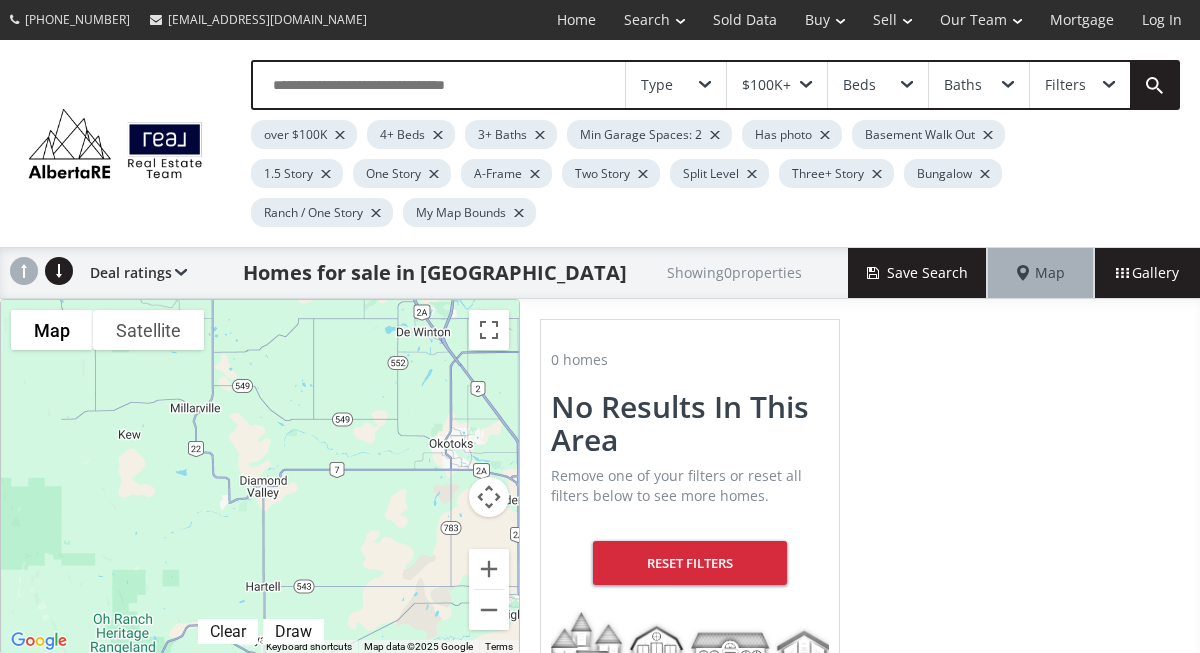 click at bounding box center [326, 174] 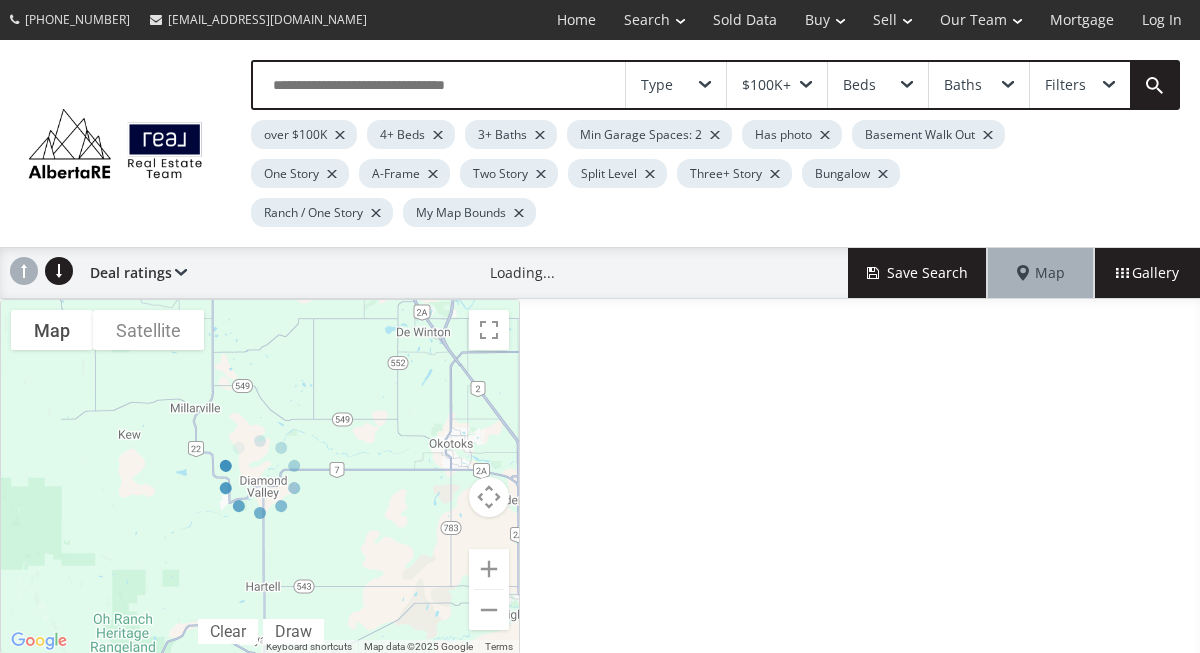 click at bounding box center [332, 174] 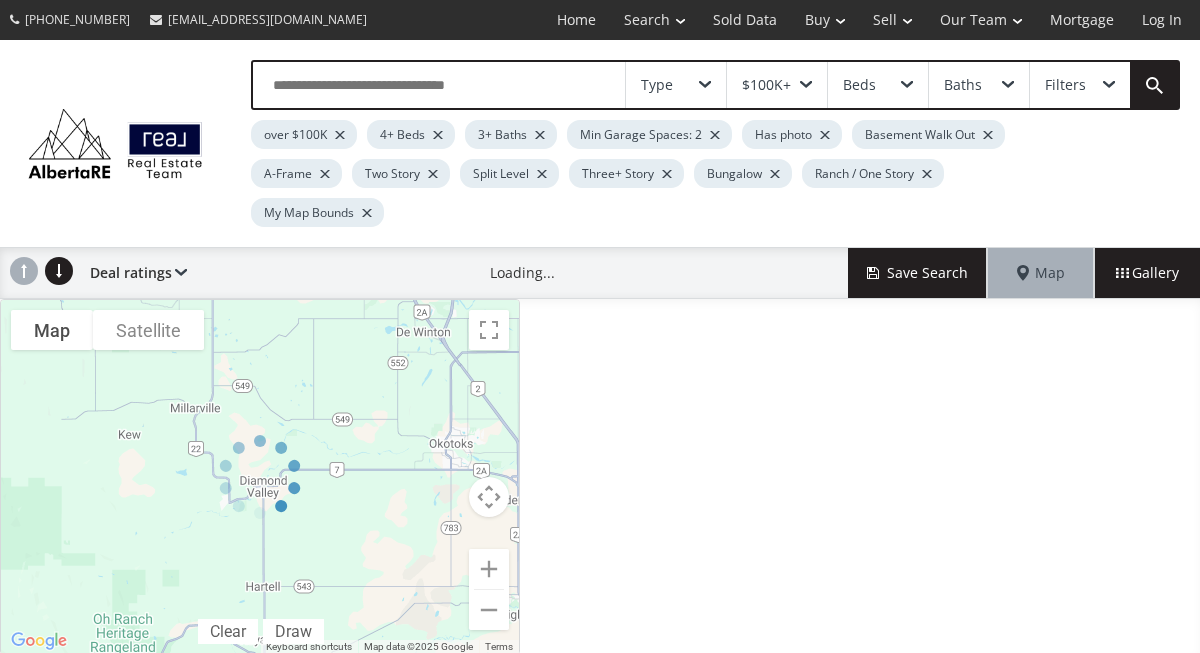 click at bounding box center [325, 174] 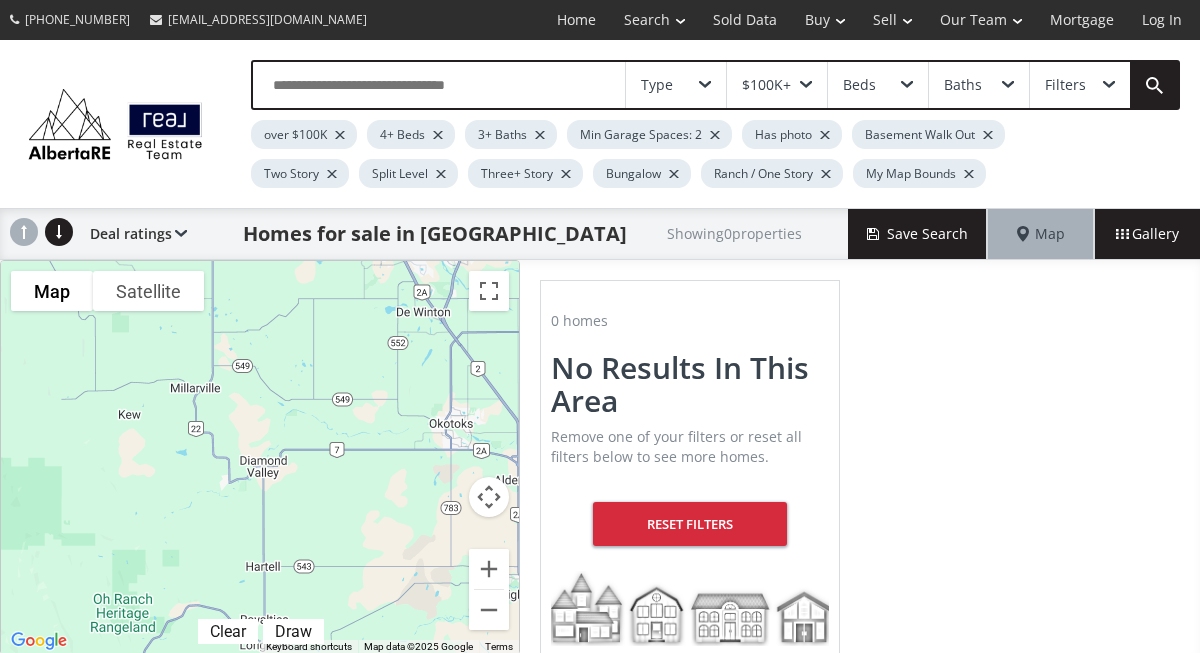 click at bounding box center (332, 174) 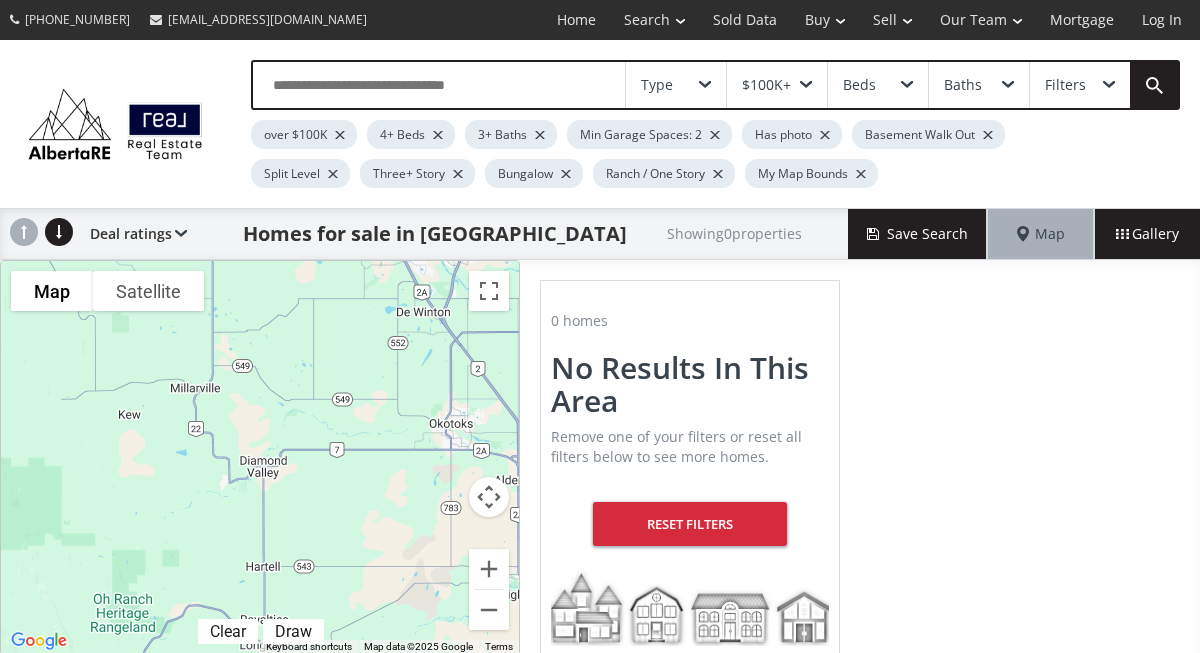 click at bounding box center [333, 174] 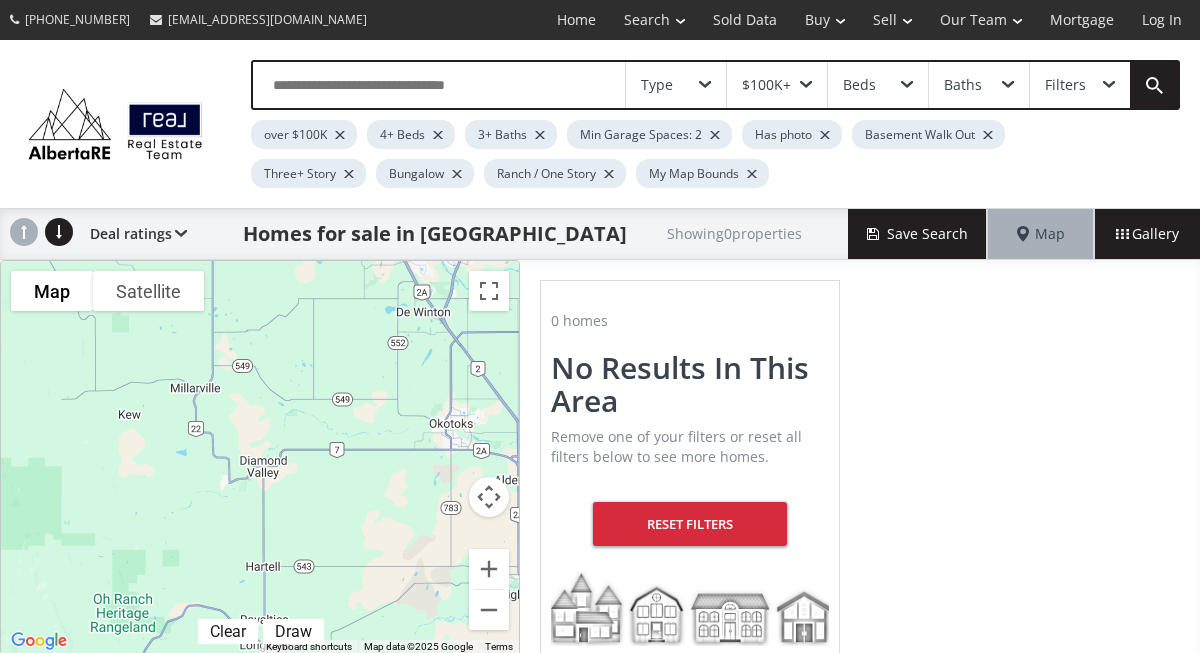 click on "Three+ Story" at bounding box center [308, 173] 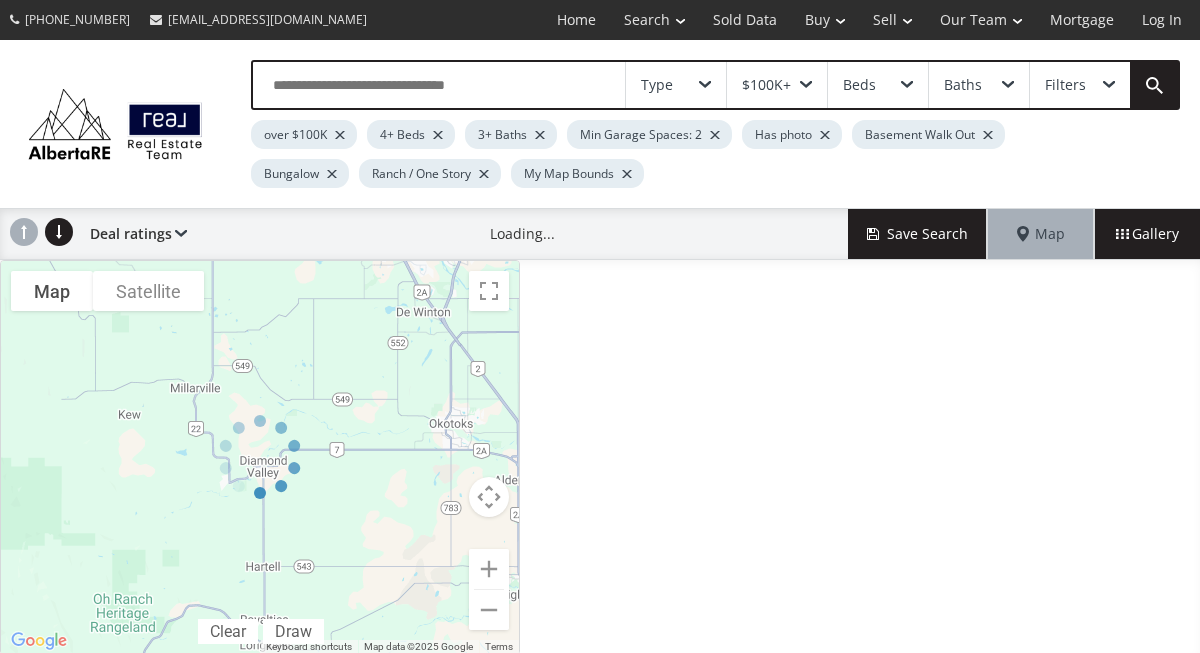 click at bounding box center (332, 174) 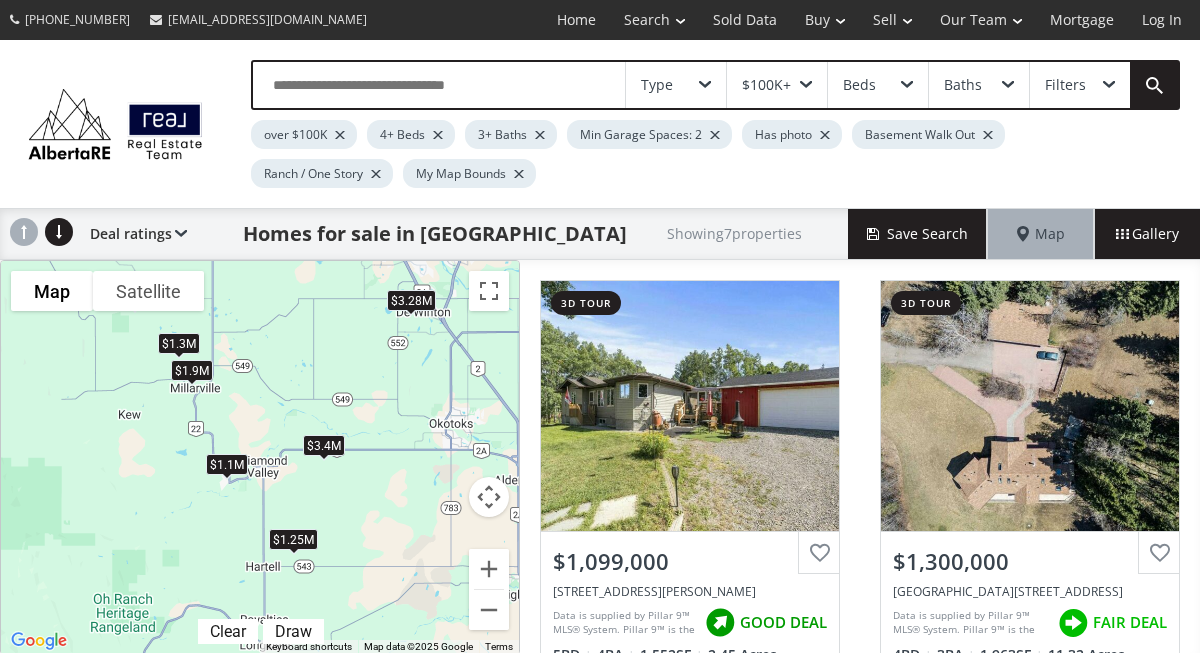 click at bounding box center [376, 174] 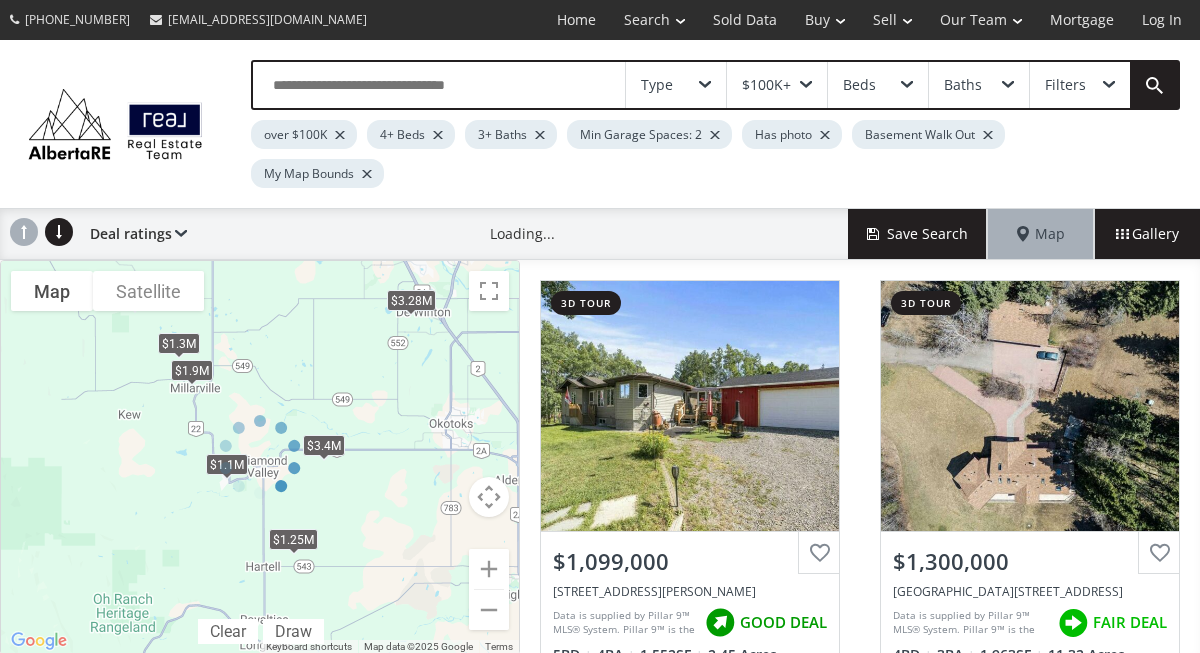 click at bounding box center [367, 174] 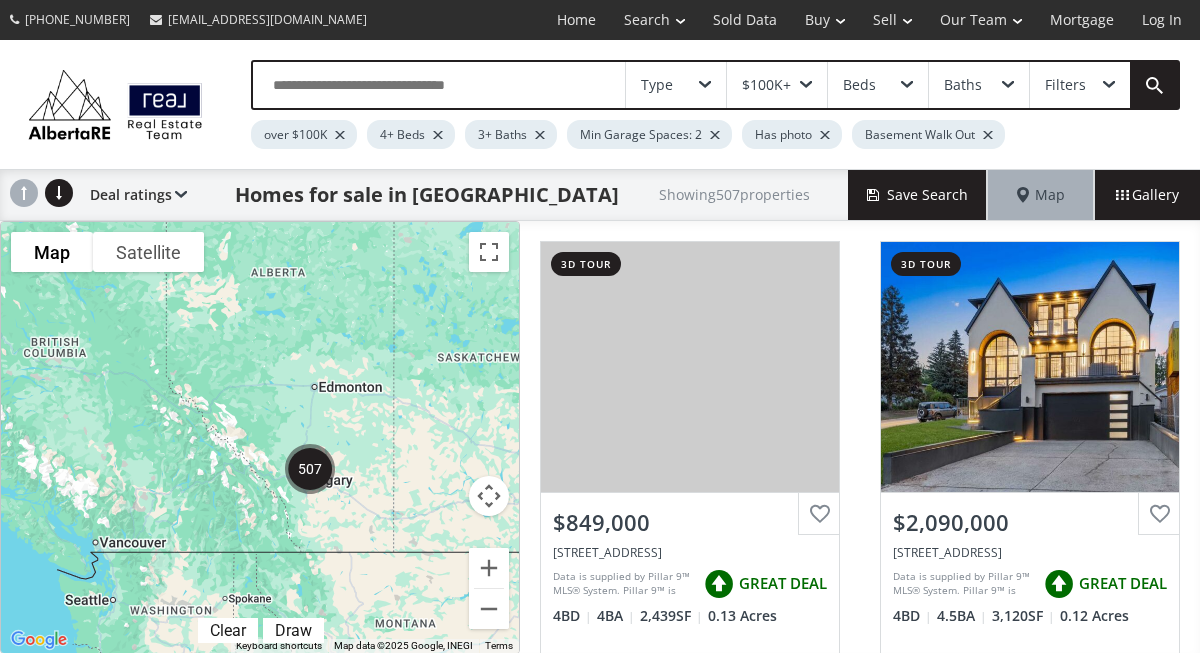 click at bounding box center (825, 135) 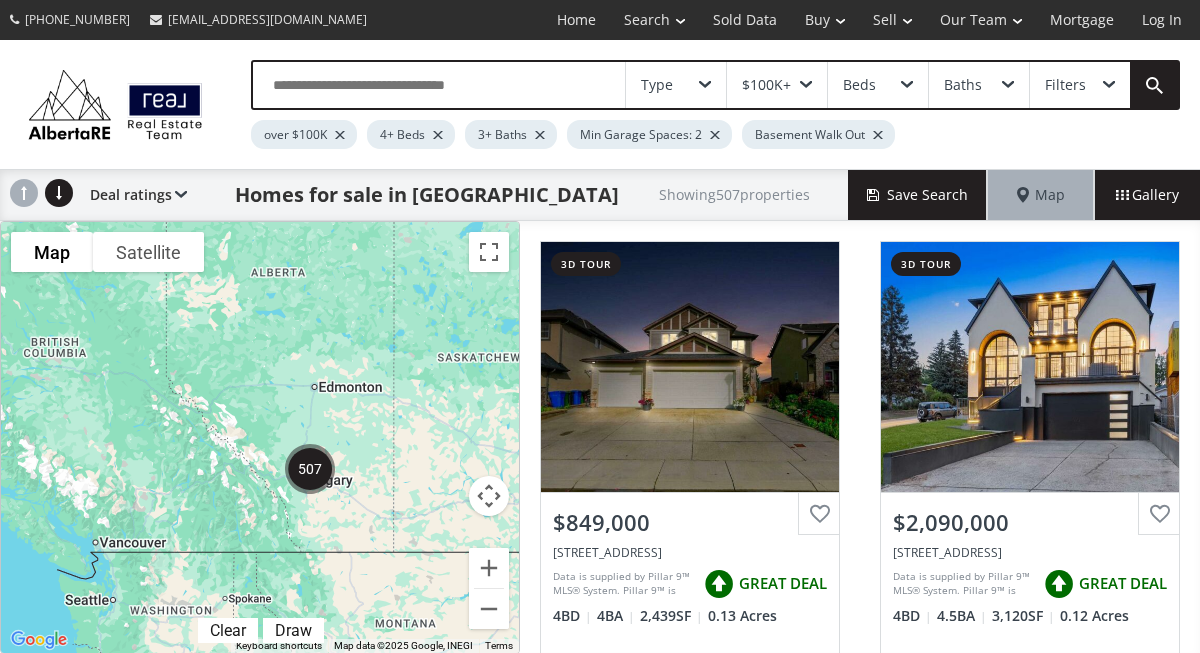 click at bounding box center (878, 135) 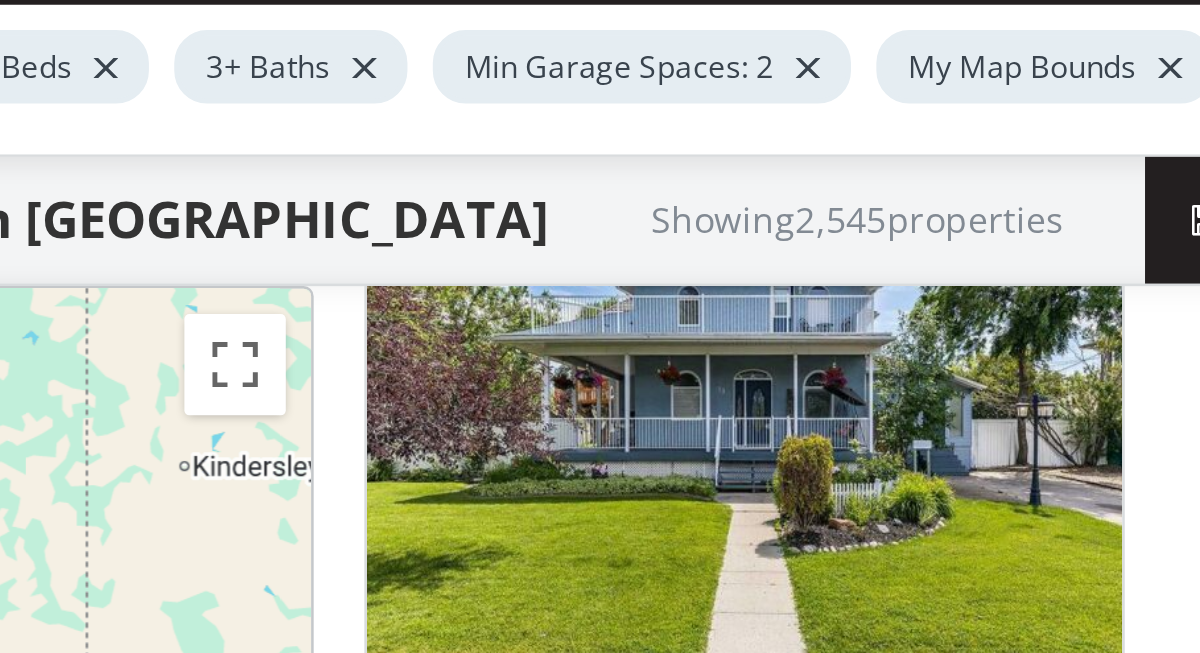 scroll, scrollTop: 107, scrollLeft: 0, axis: vertical 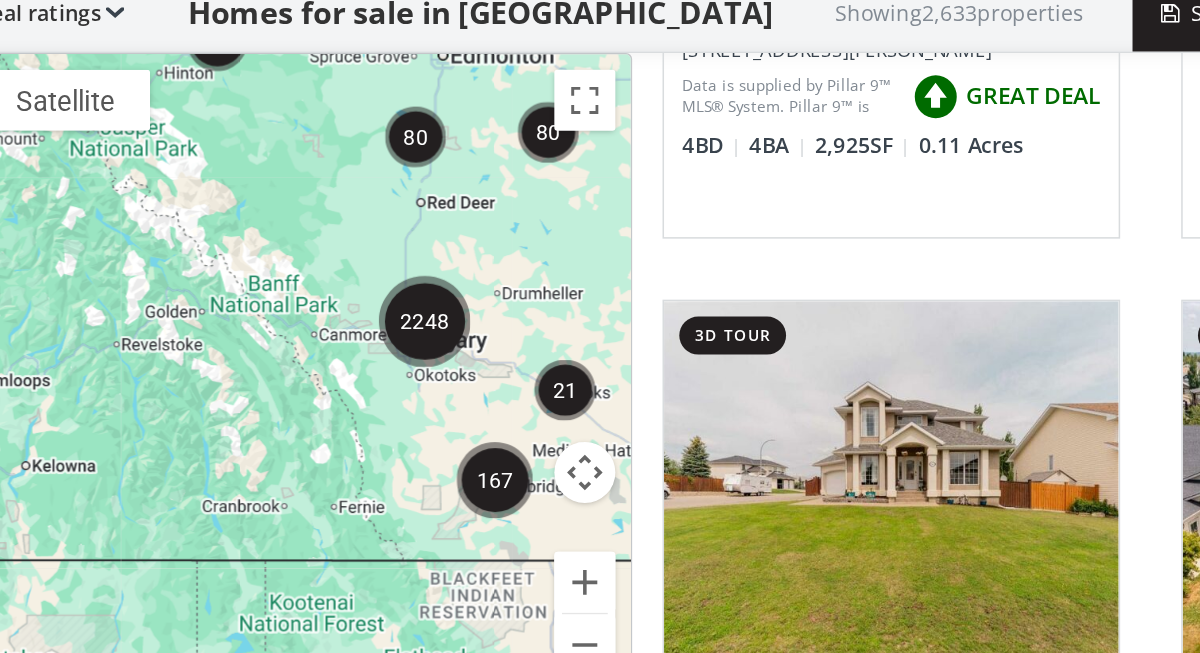 click at bounding box center (384, 397) 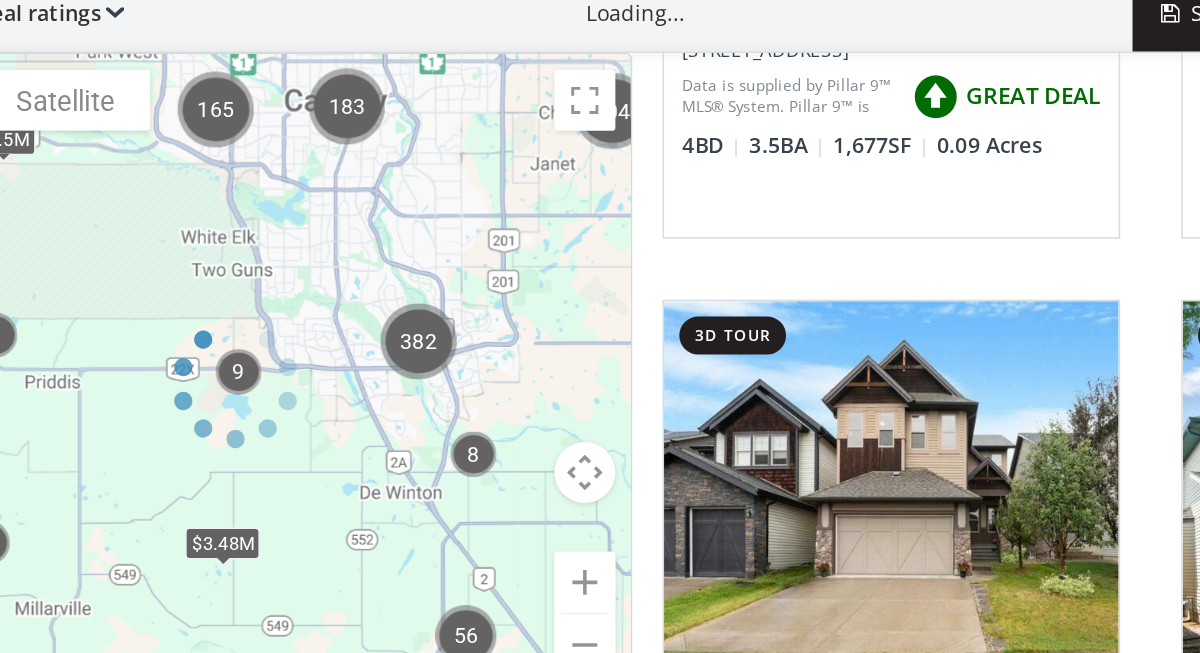 click at bounding box center (260, 437) 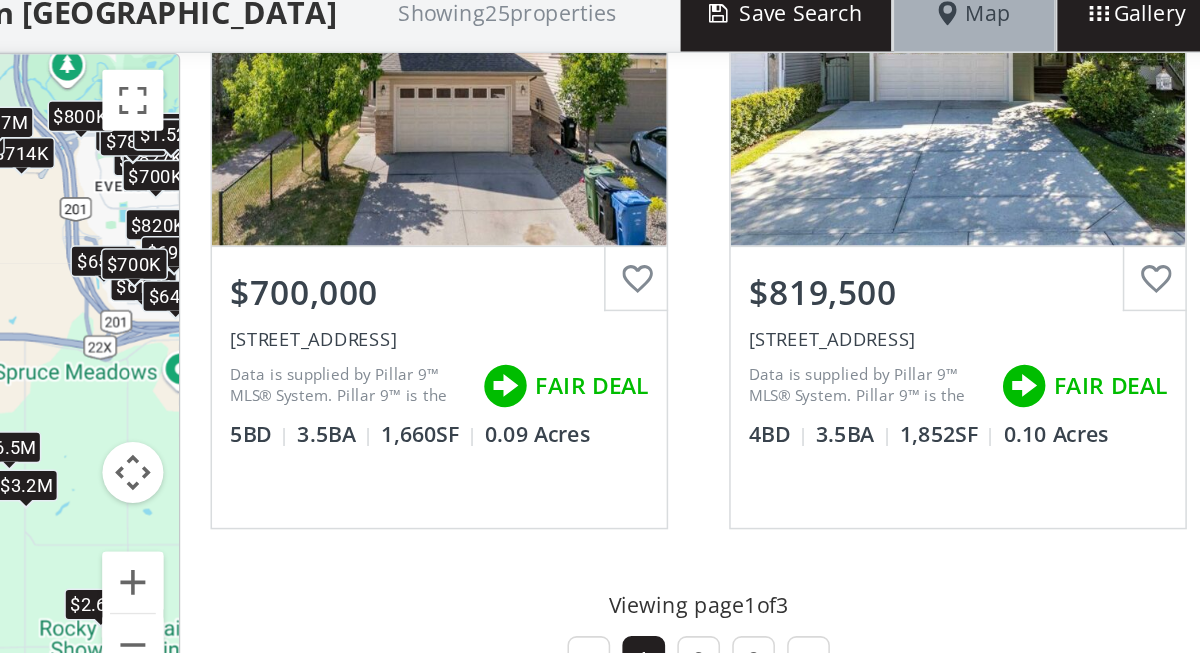 scroll, scrollTop: 2050, scrollLeft: 0, axis: vertical 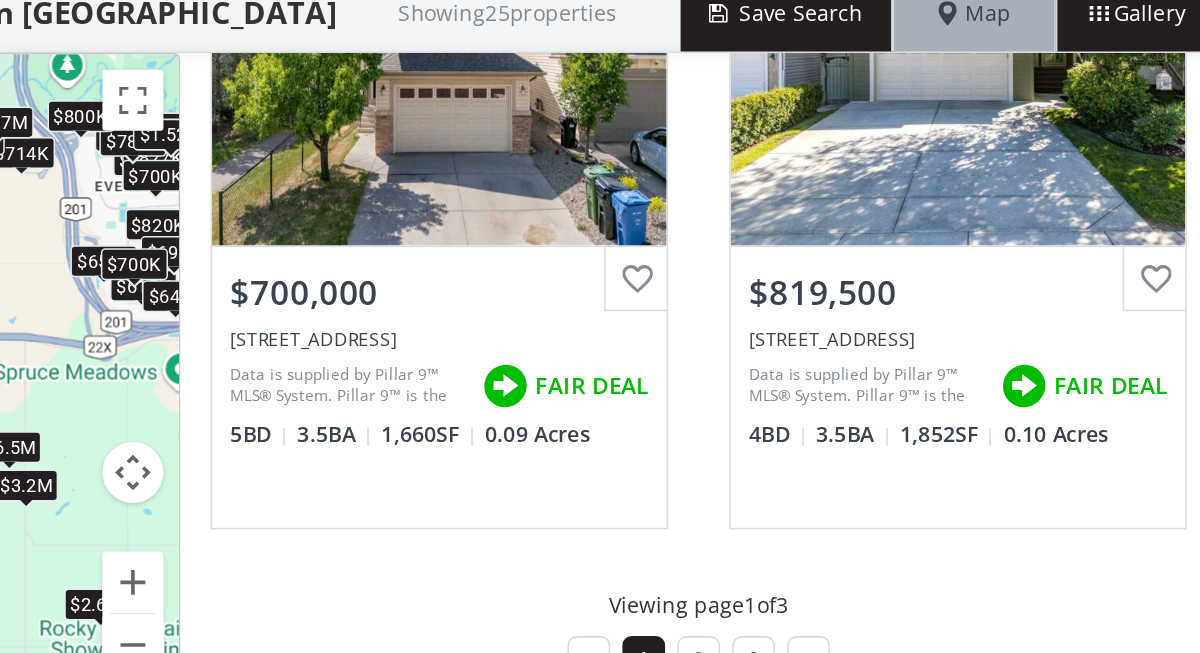 click on "2" at bounding box center [860, 618] 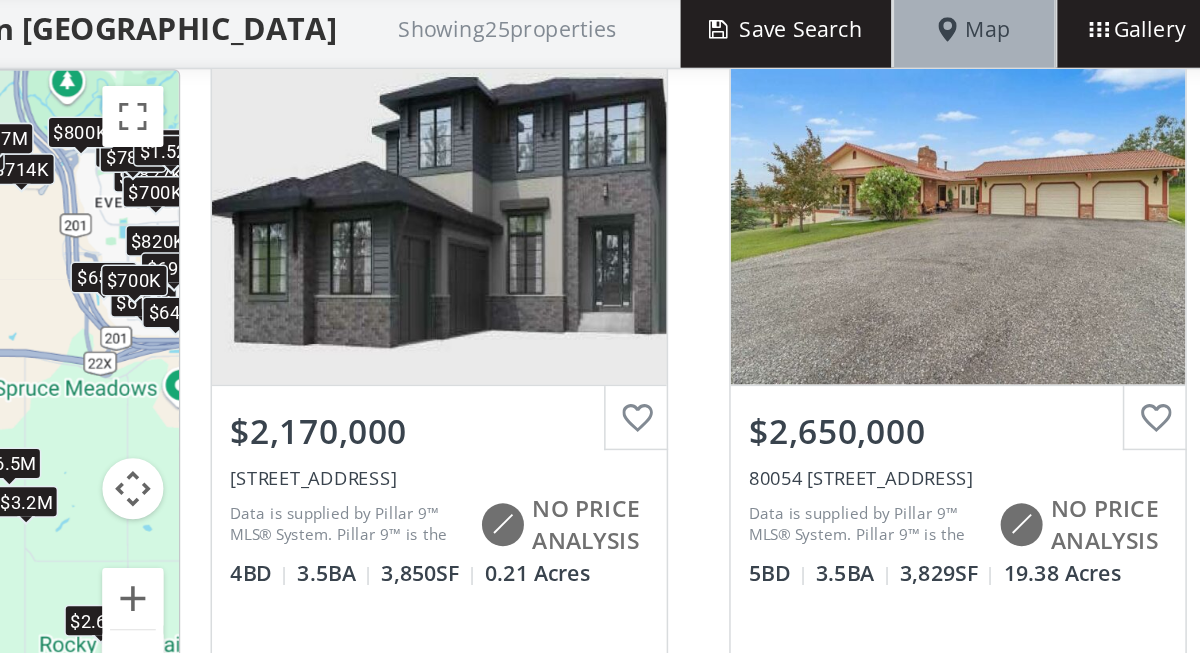 scroll, scrollTop: 2050, scrollLeft: 0, axis: vertical 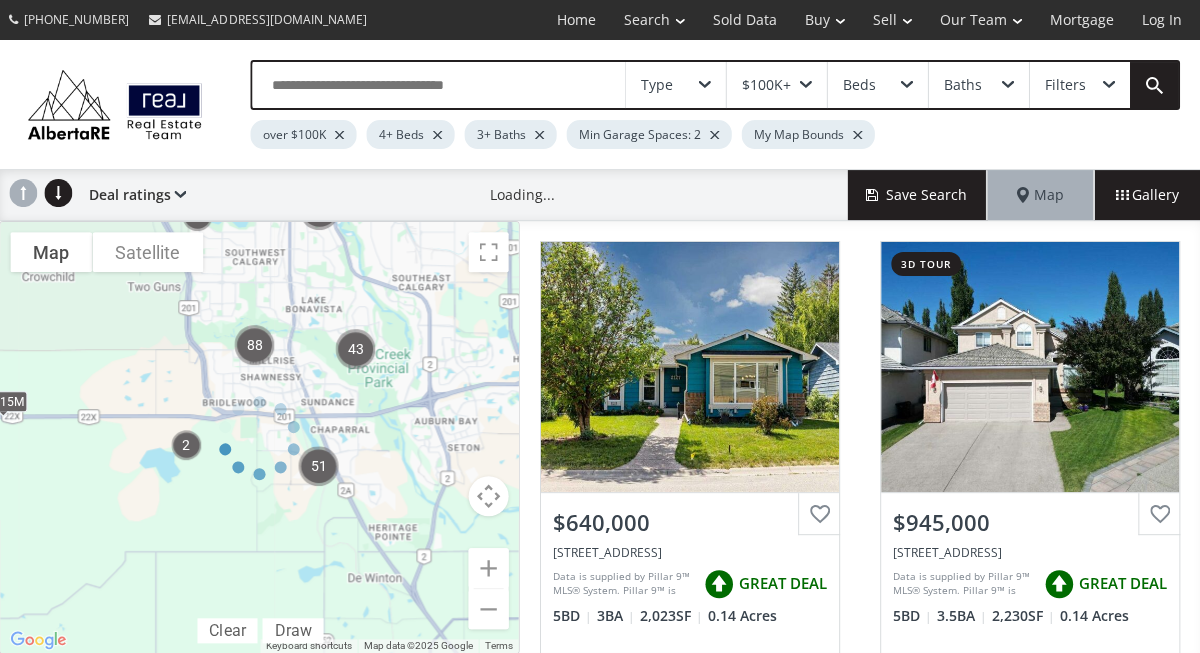 click at bounding box center [260, 437] 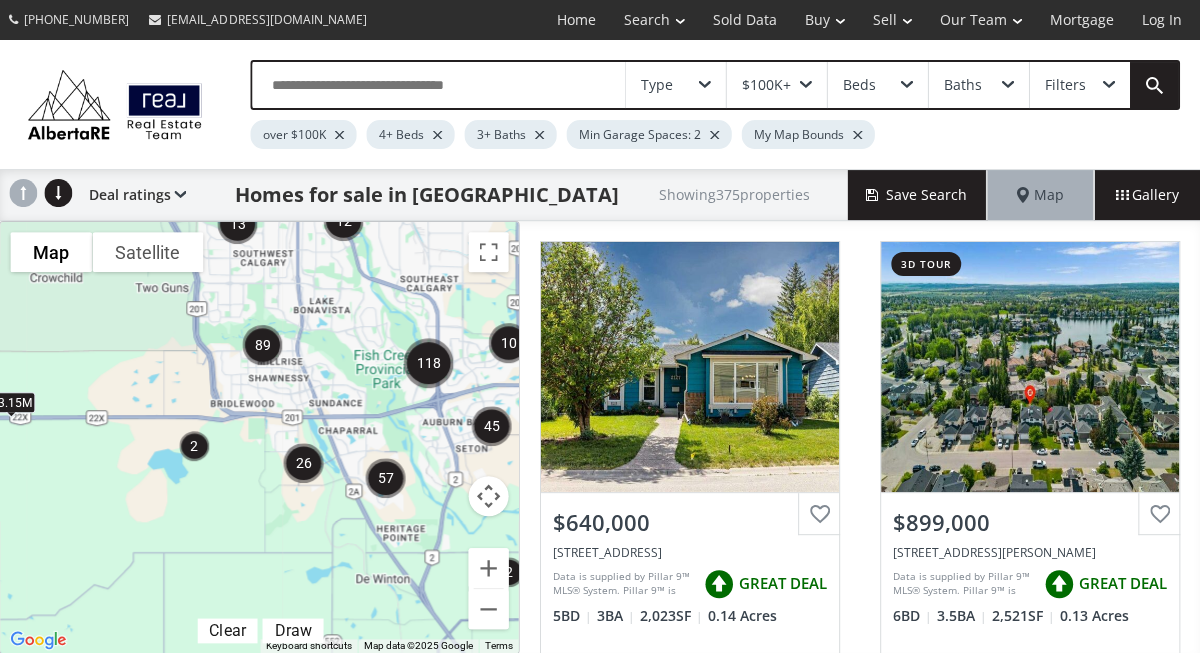 click at bounding box center [0, 0] 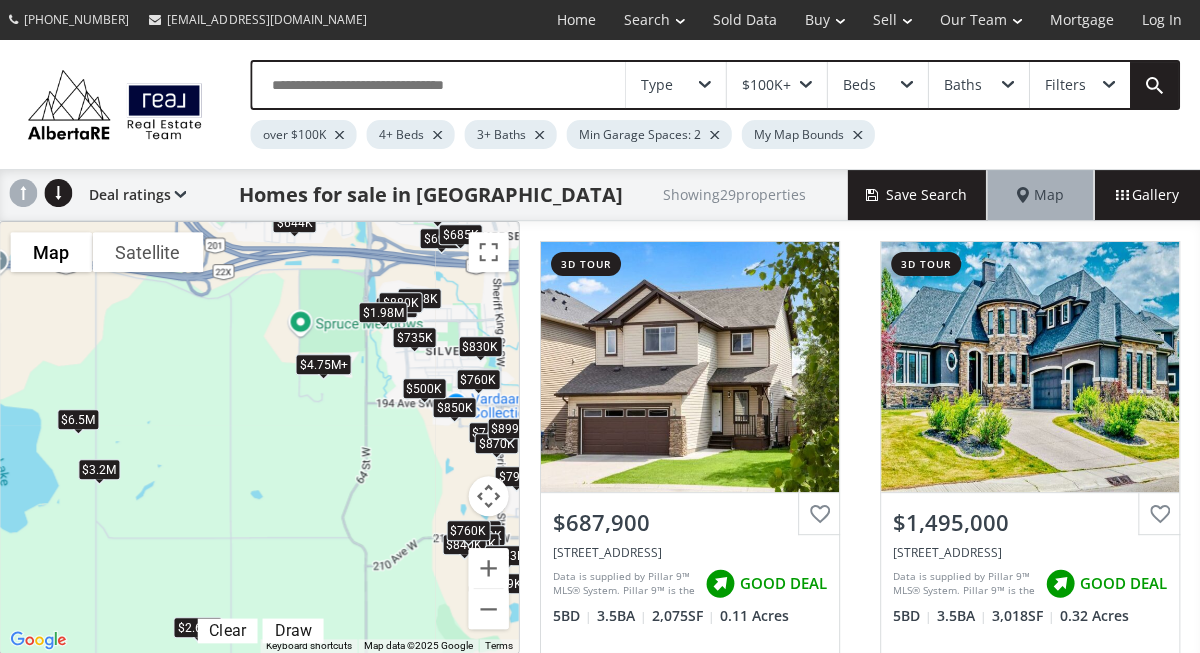 click at bounding box center (384, 326) 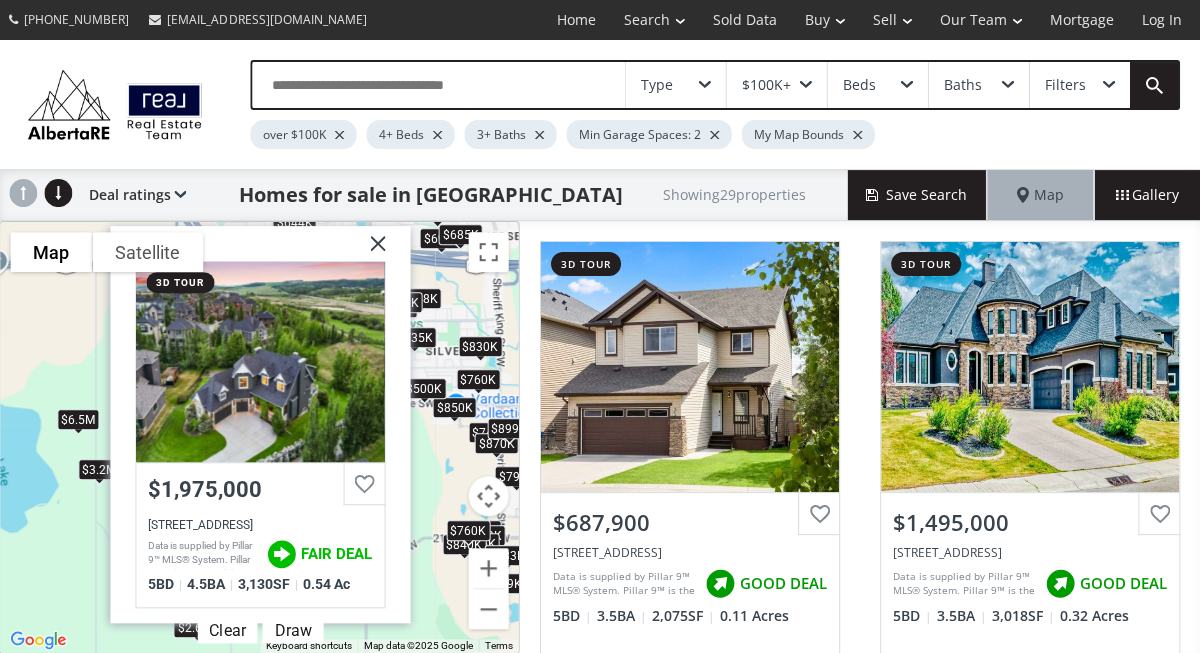 click at bounding box center [371, 251] 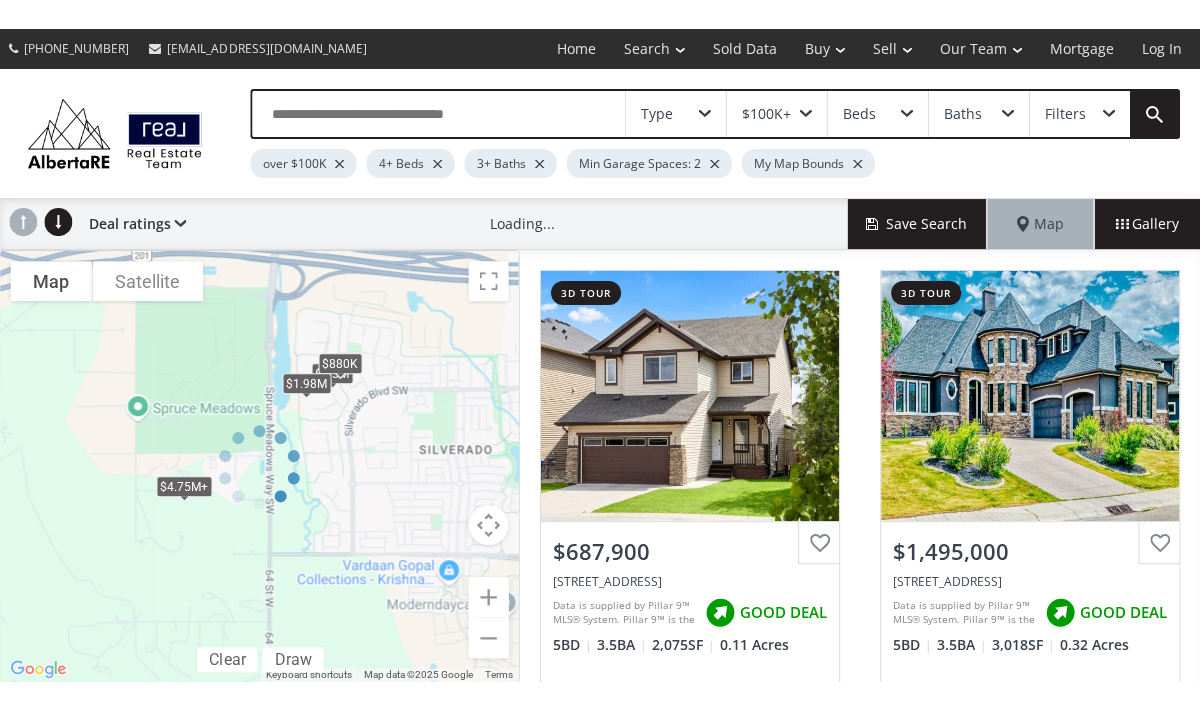 scroll, scrollTop: 0, scrollLeft: 0, axis: both 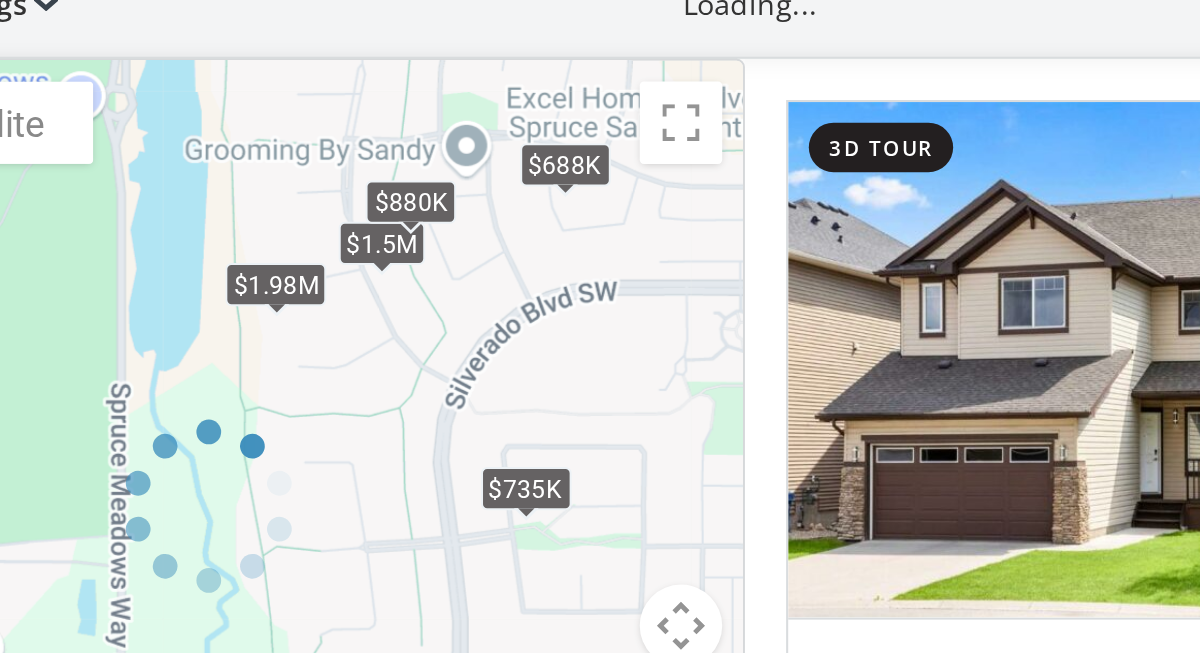 click at bounding box center (260, 437) 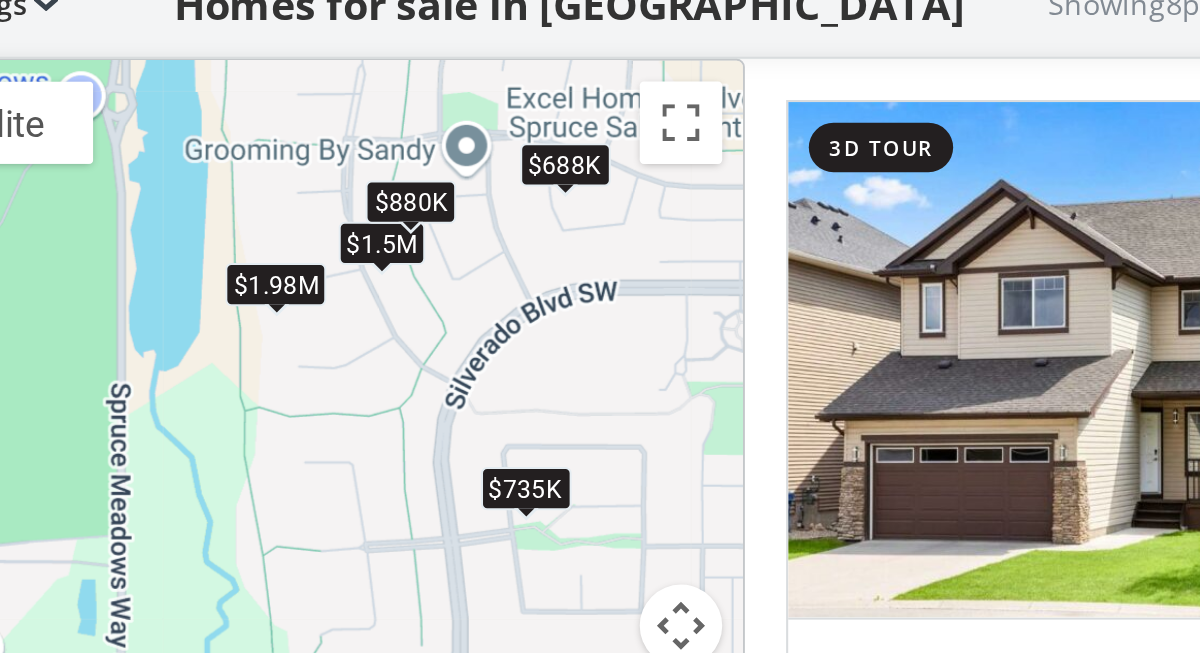 click on "$1.5M" at bounding box center [344, 310] 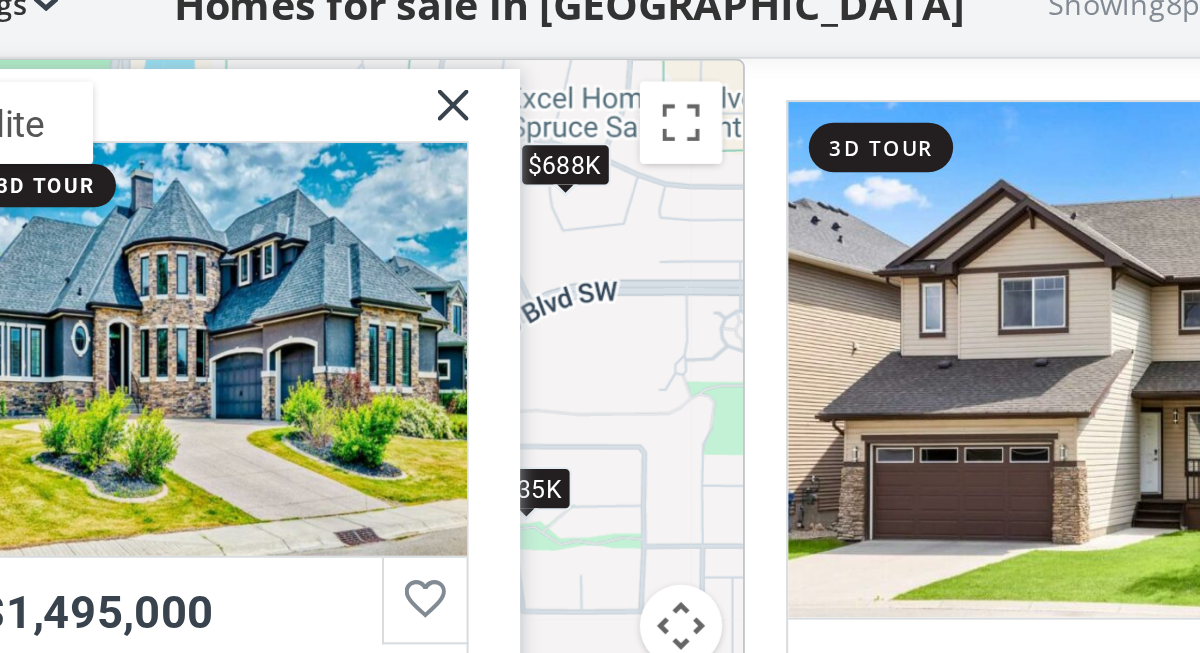 click at bounding box center [371, 251] 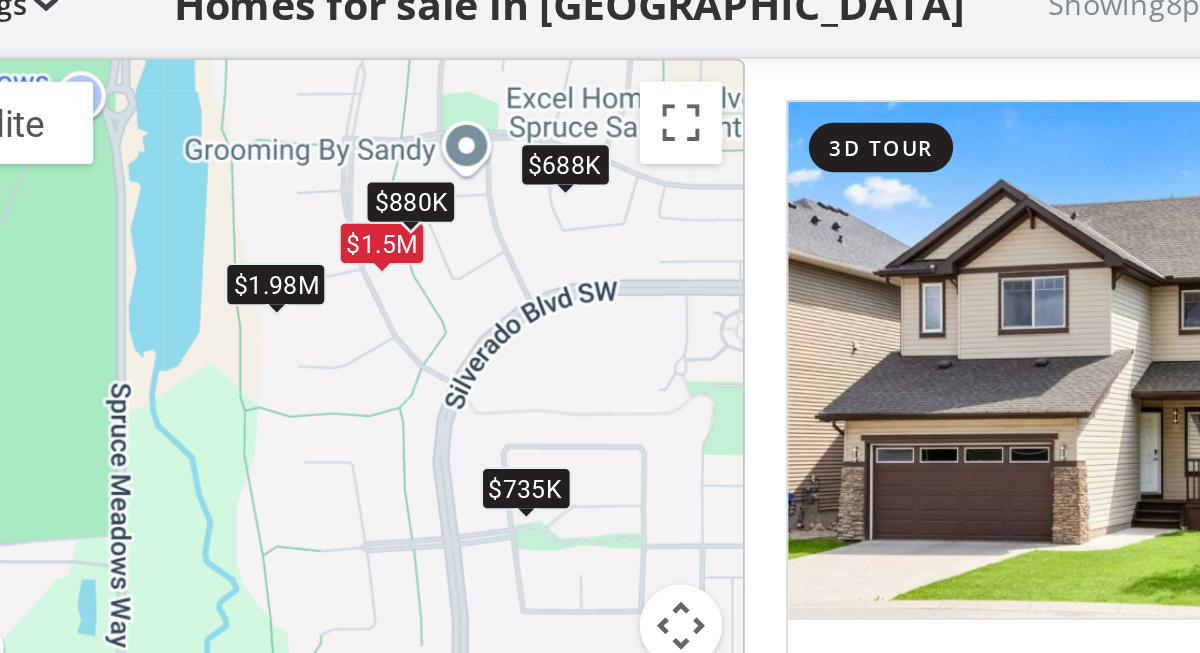 click on "$880K" at bounding box center [358, 290] 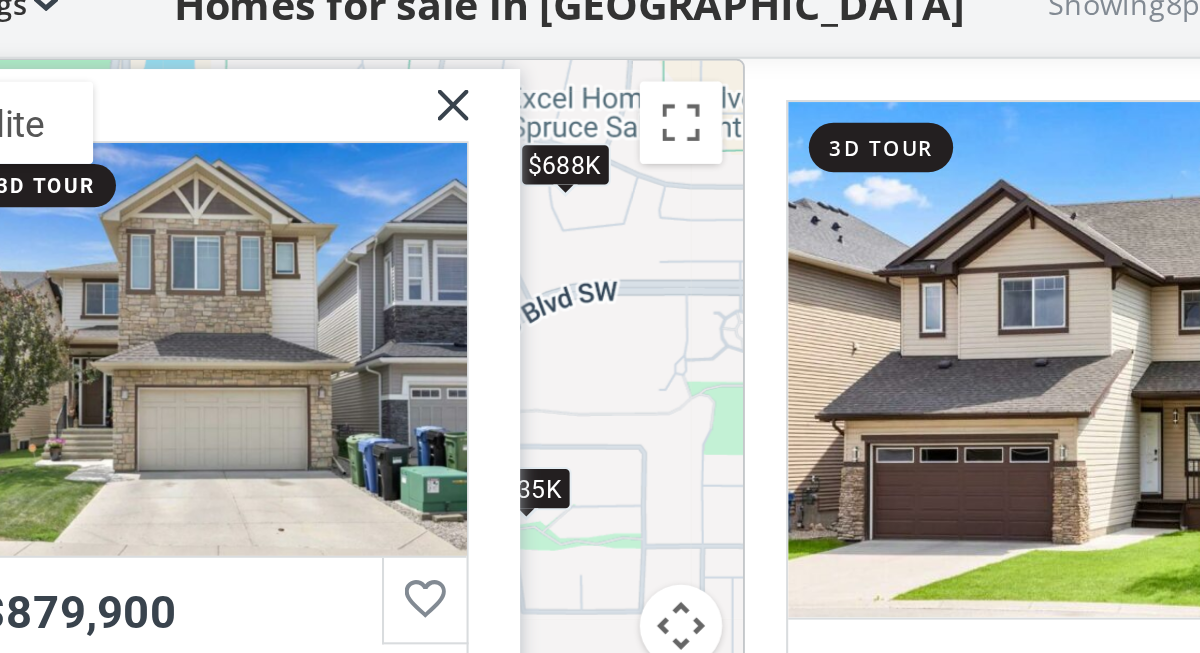 click at bounding box center (371, 251) 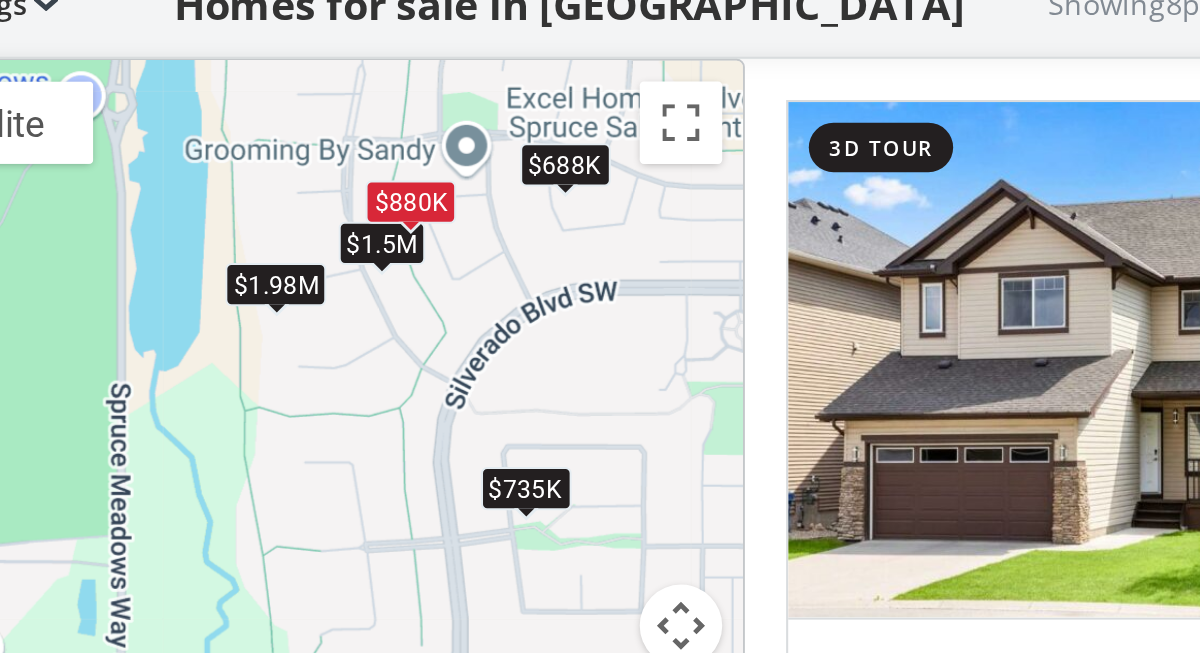 click on "$688K" at bounding box center [433, 272] 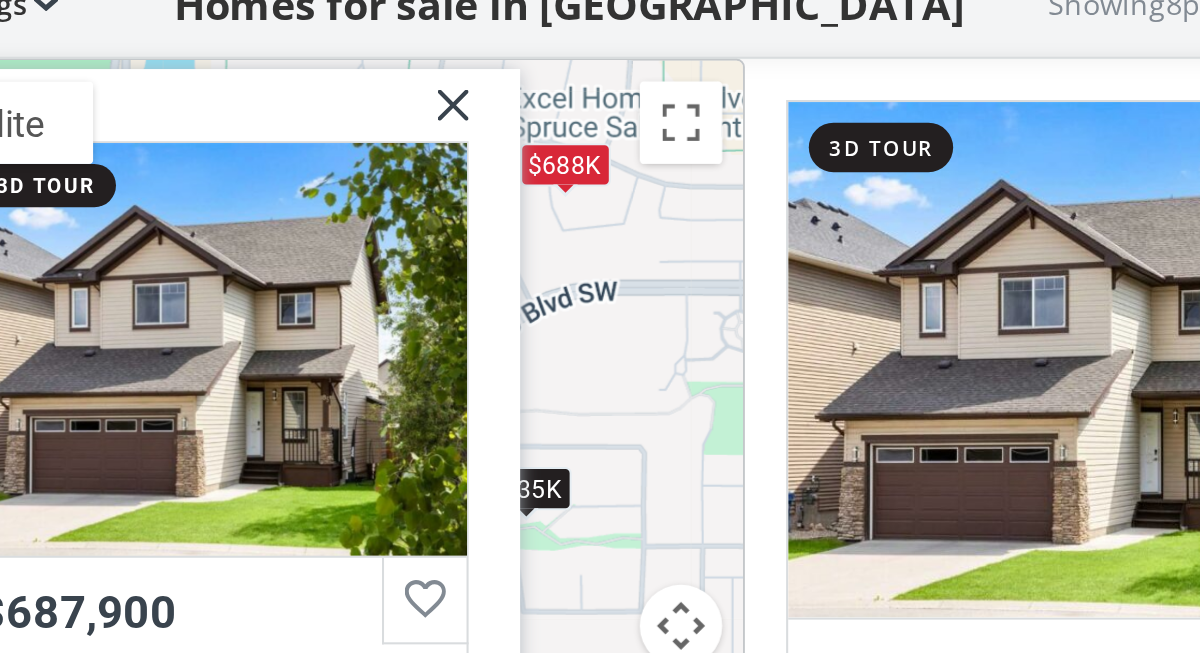 click at bounding box center (371, 251) 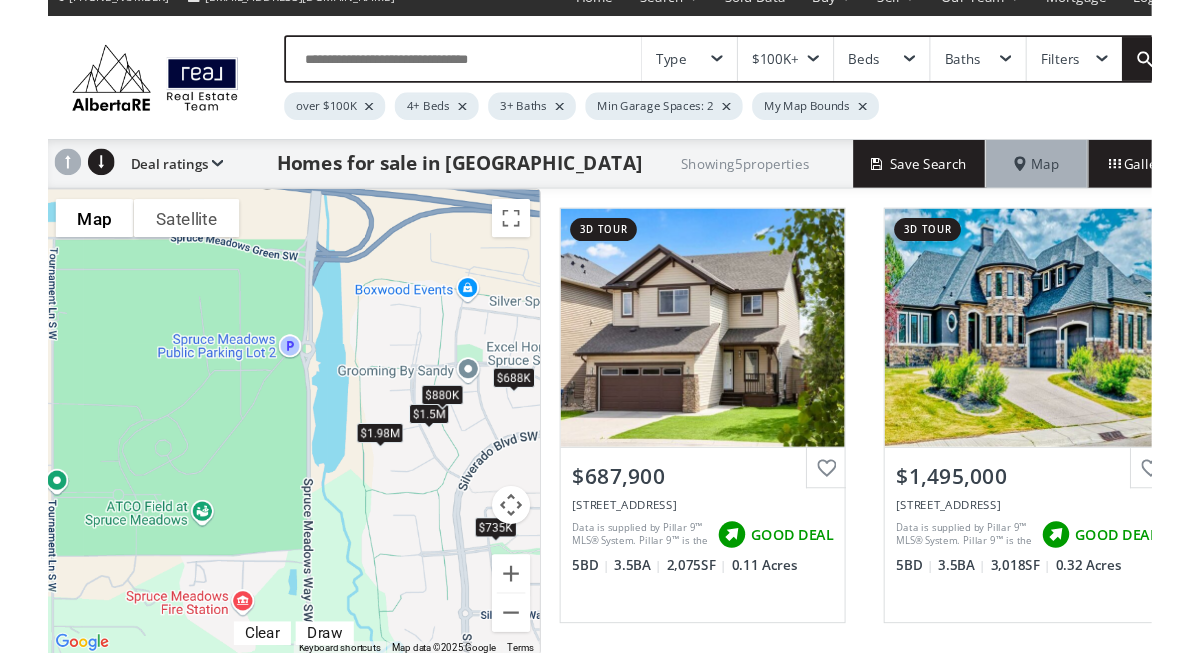 scroll, scrollTop: 0, scrollLeft: 0, axis: both 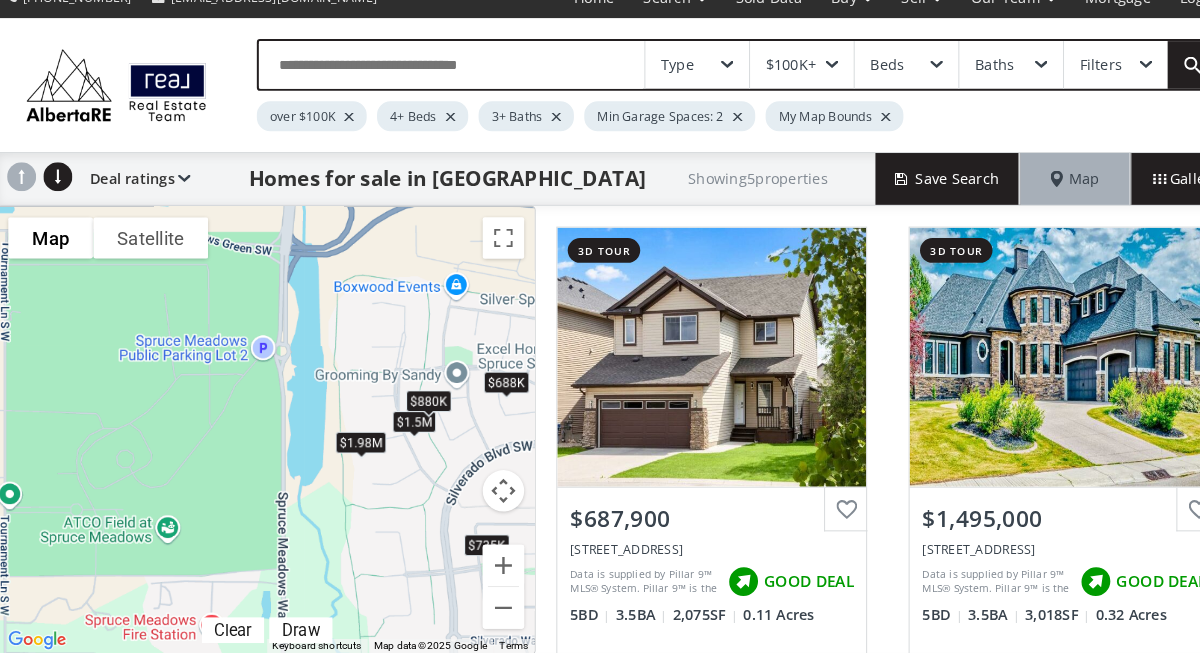 click on "$1.98M" at bounding box center (351, 449) 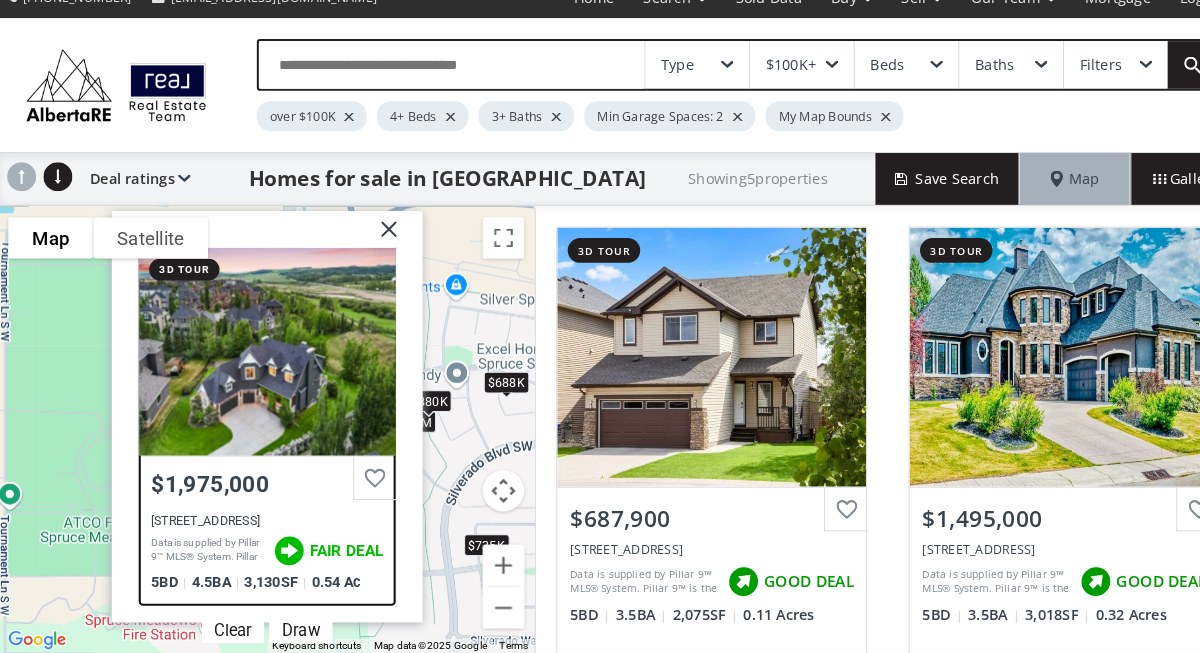 click at bounding box center [261, 362] 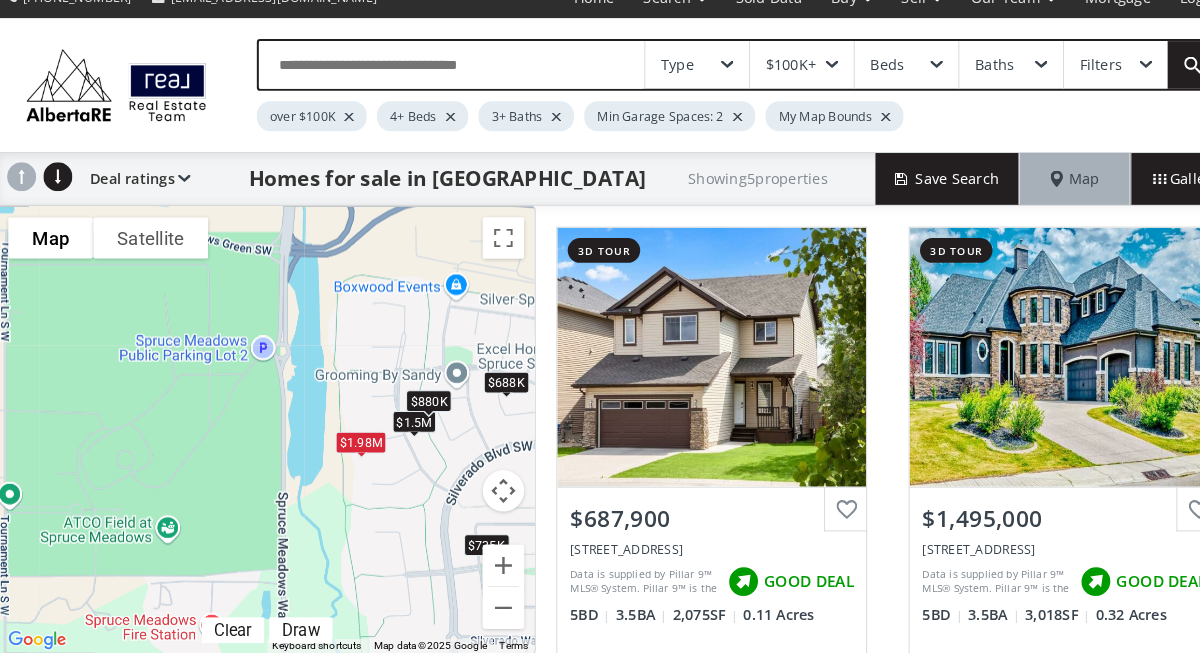 scroll, scrollTop: 0, scrollLeft: 0, axis: both 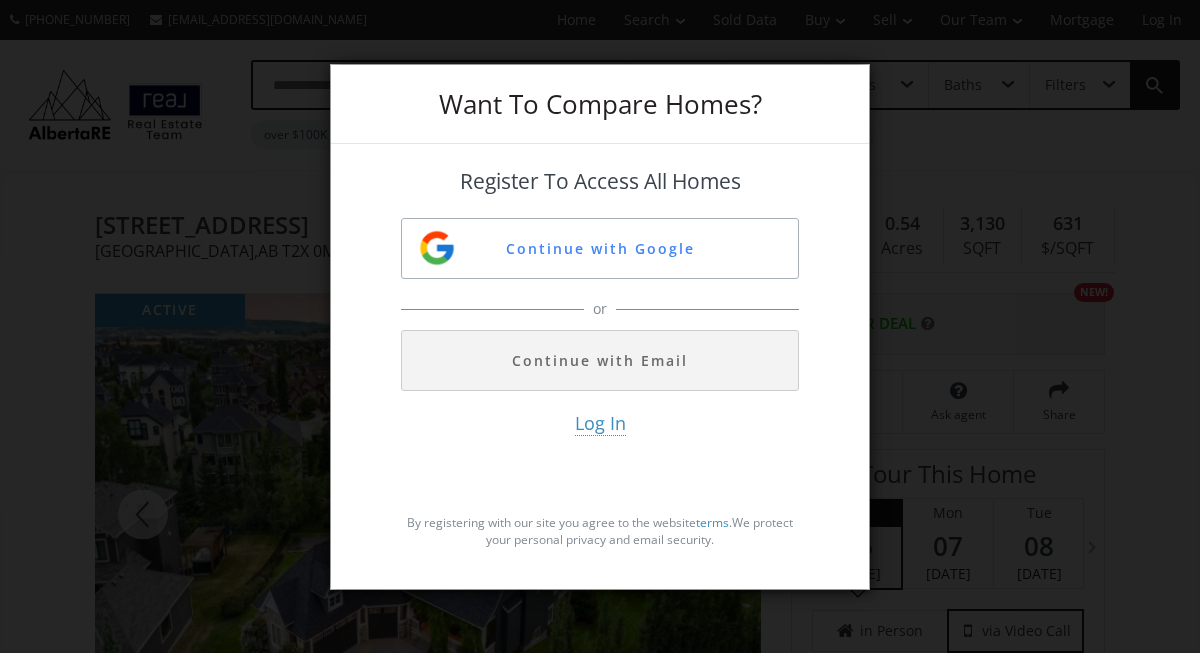 click on "Want To Compare Homes? Register To Access All Homes Continue with Google or Continue with Email Log In By registering with our site you agree to the website  terms .   We protect your personal privacy and email security." at bounding box center [600, 326] 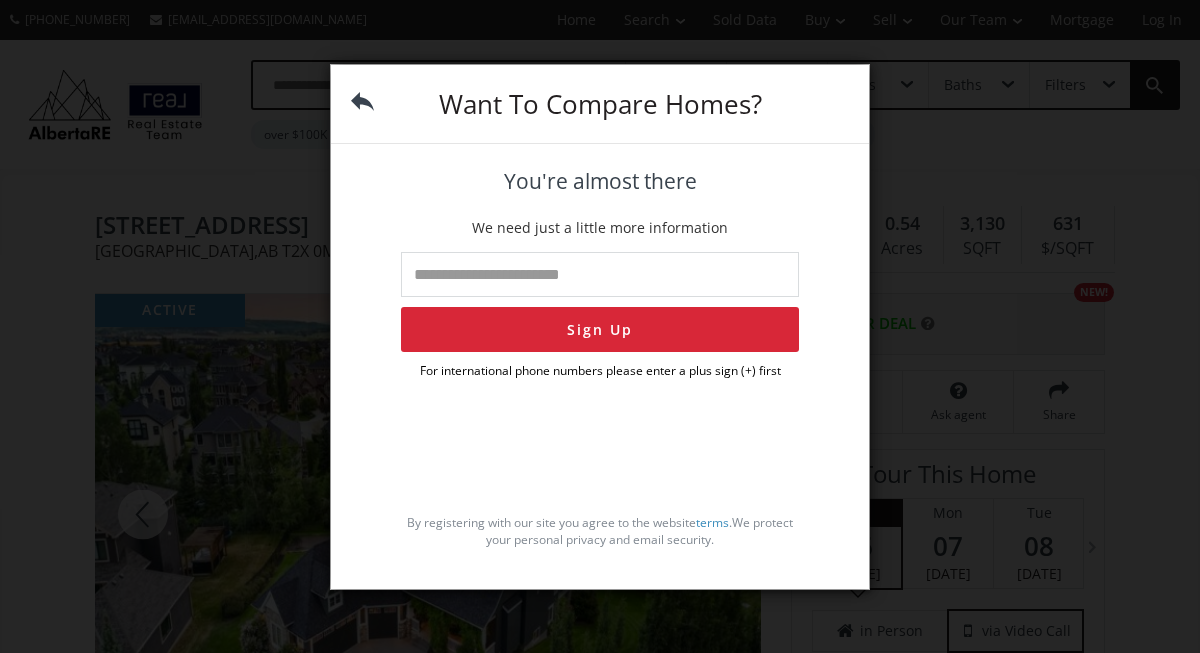 click at bounding box center (600, 274) 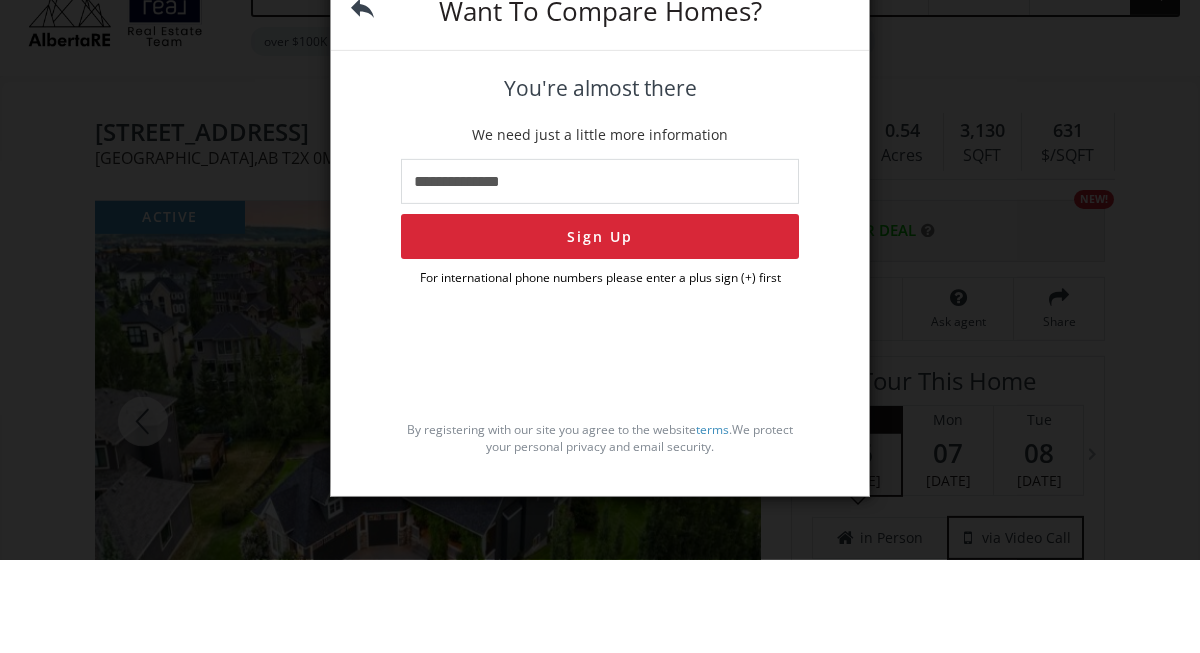 type on "**********" 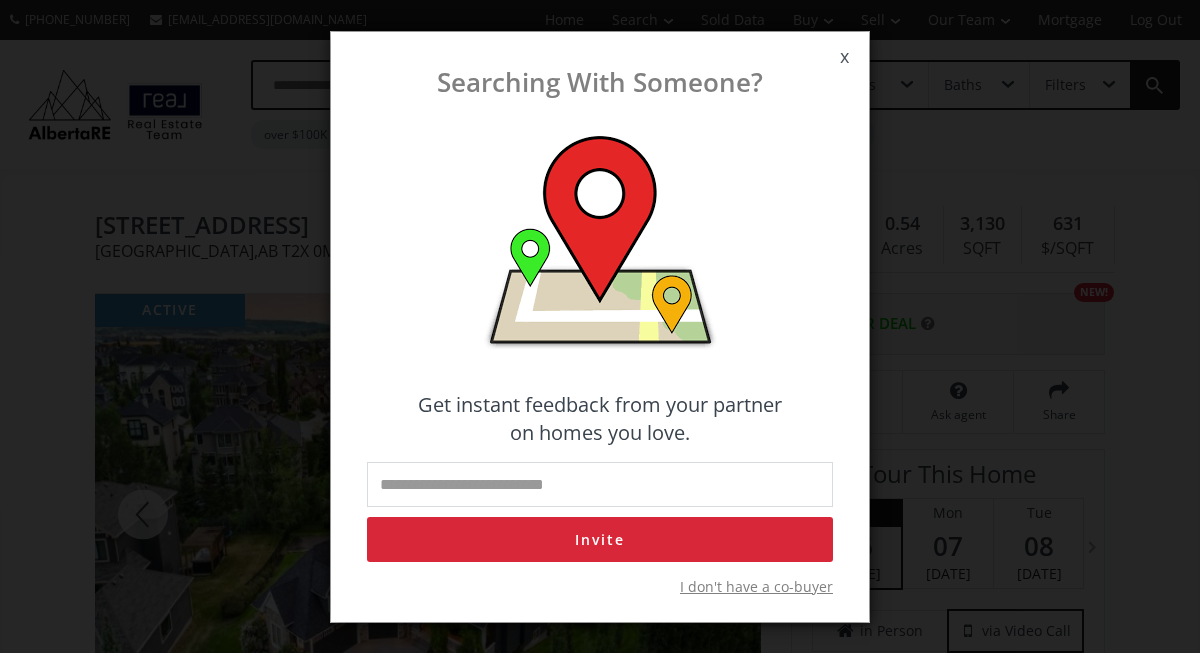 click on "x" at bounding box center [844, 57] 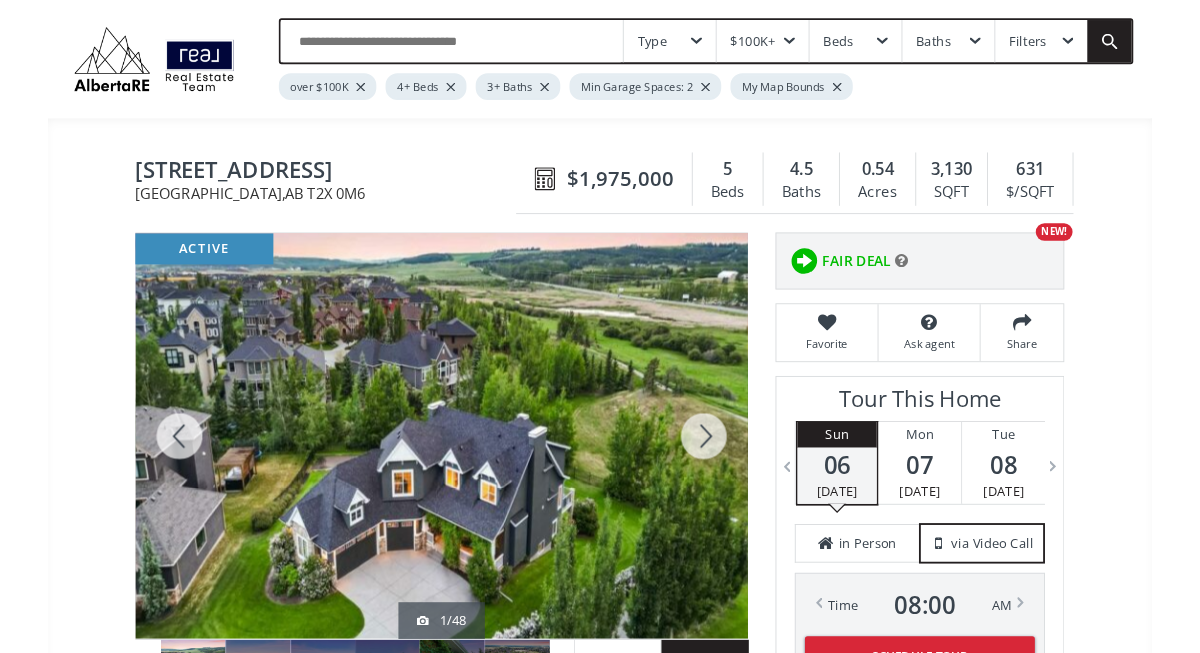 scroll, scrollTop: 0, scrollLeft: 0, axis: both 